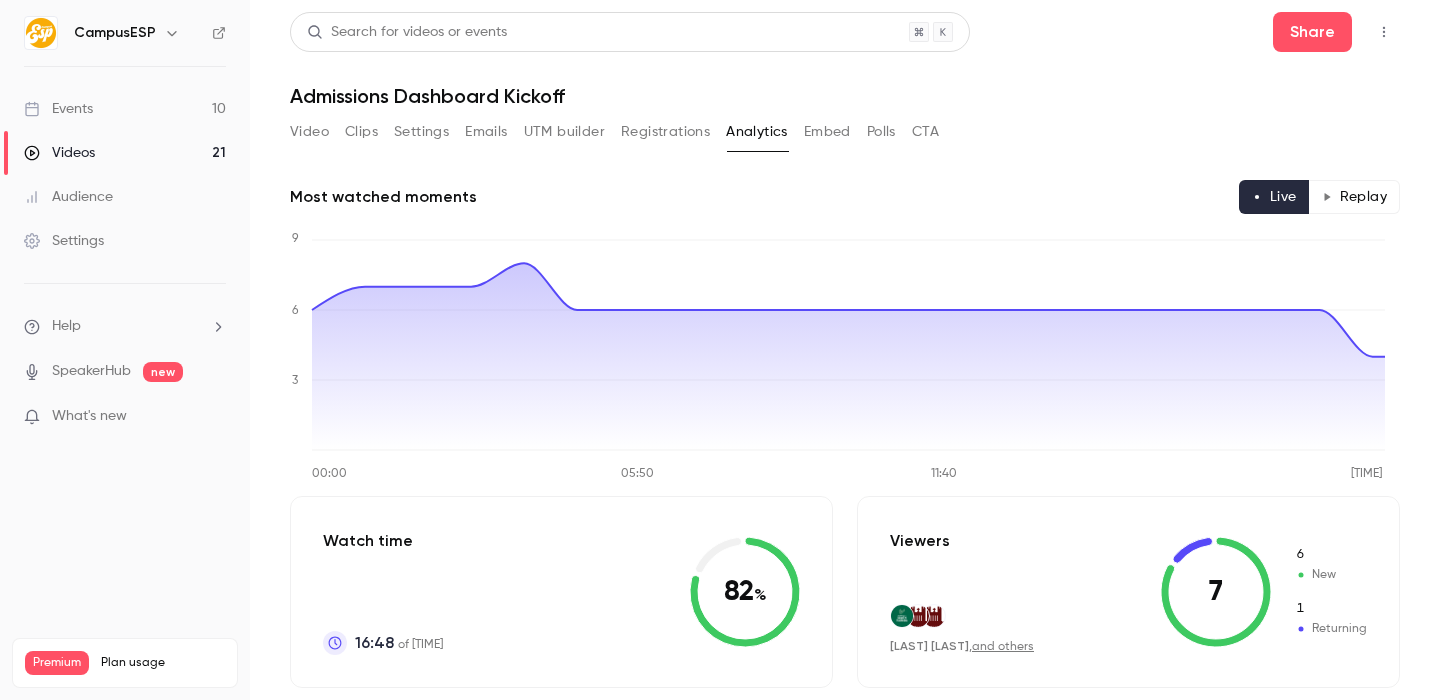 scroll, scrollTop: 0, scrollLeft: 0, axis: both 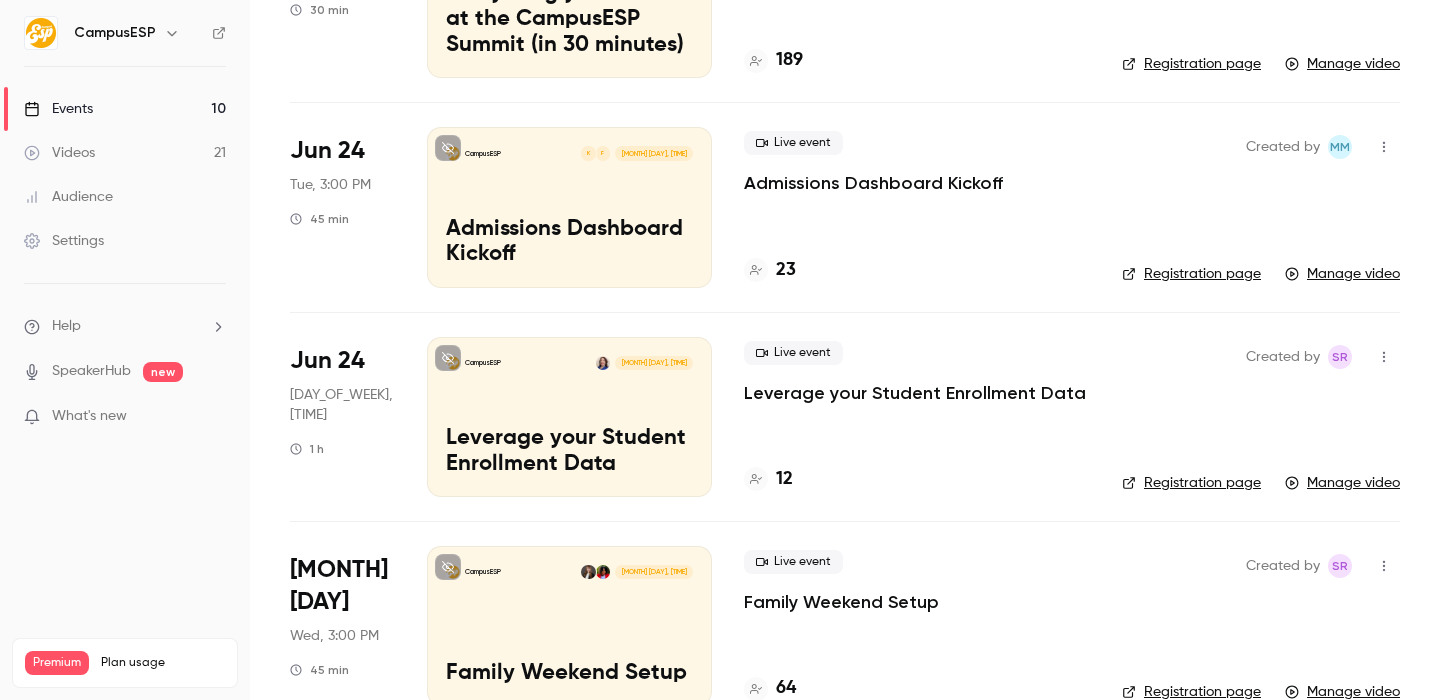click on "Admissions Dashboard Kickoff" at bounding box center (569, 243) 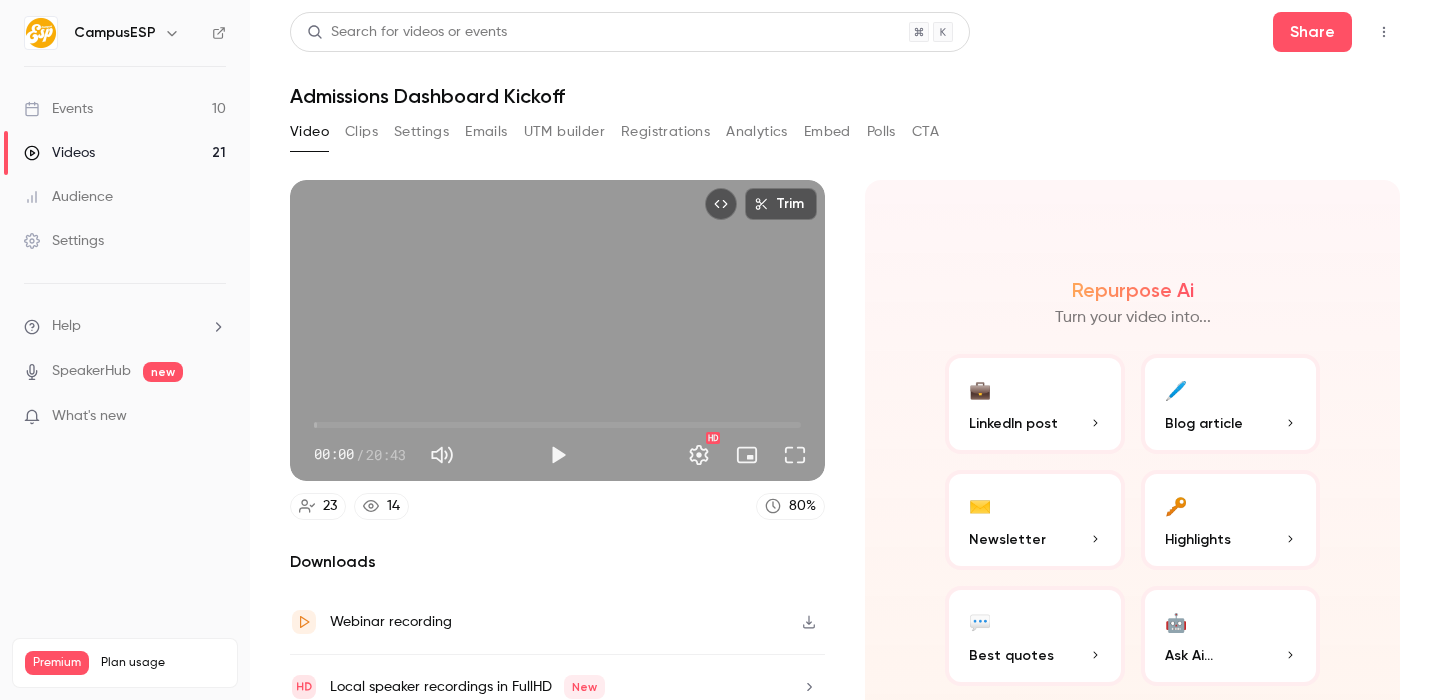 click on "Registrations" at bounding box center (665, 132) 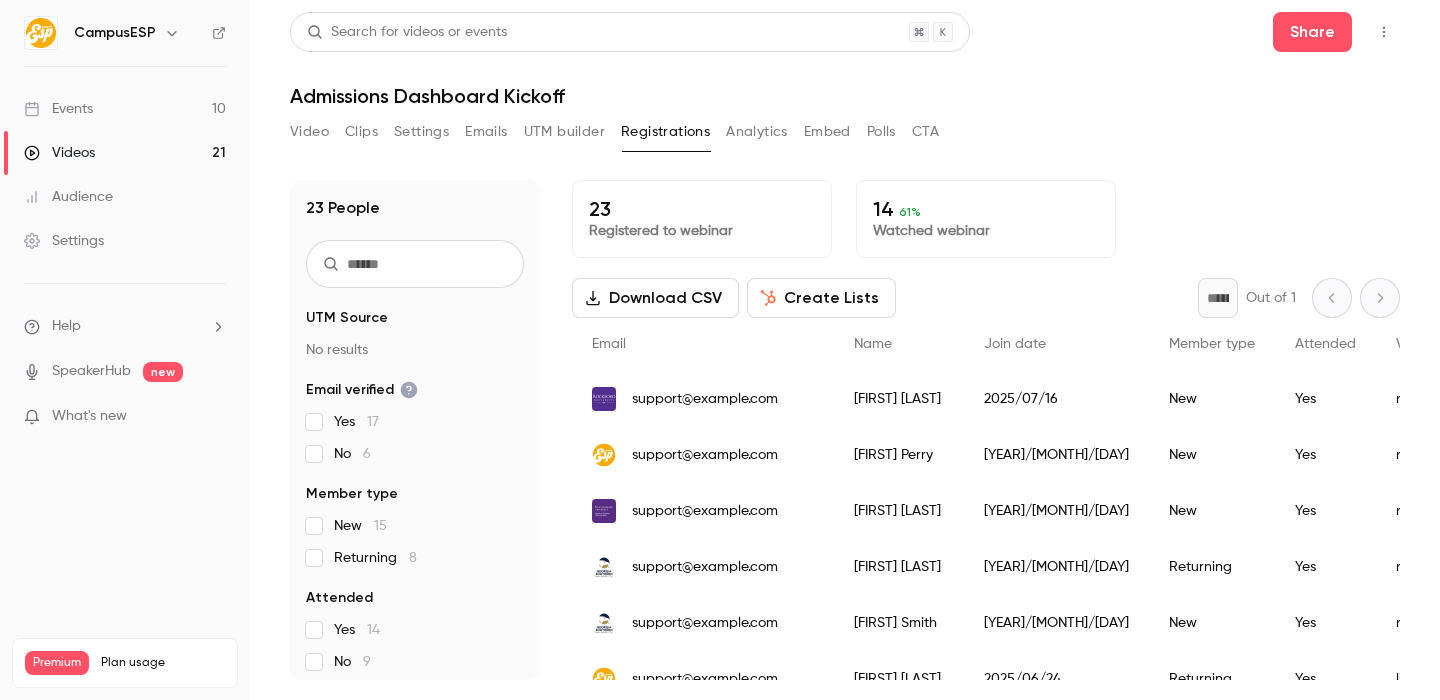 click on "Download CSV" at bounding box center [655, 298] 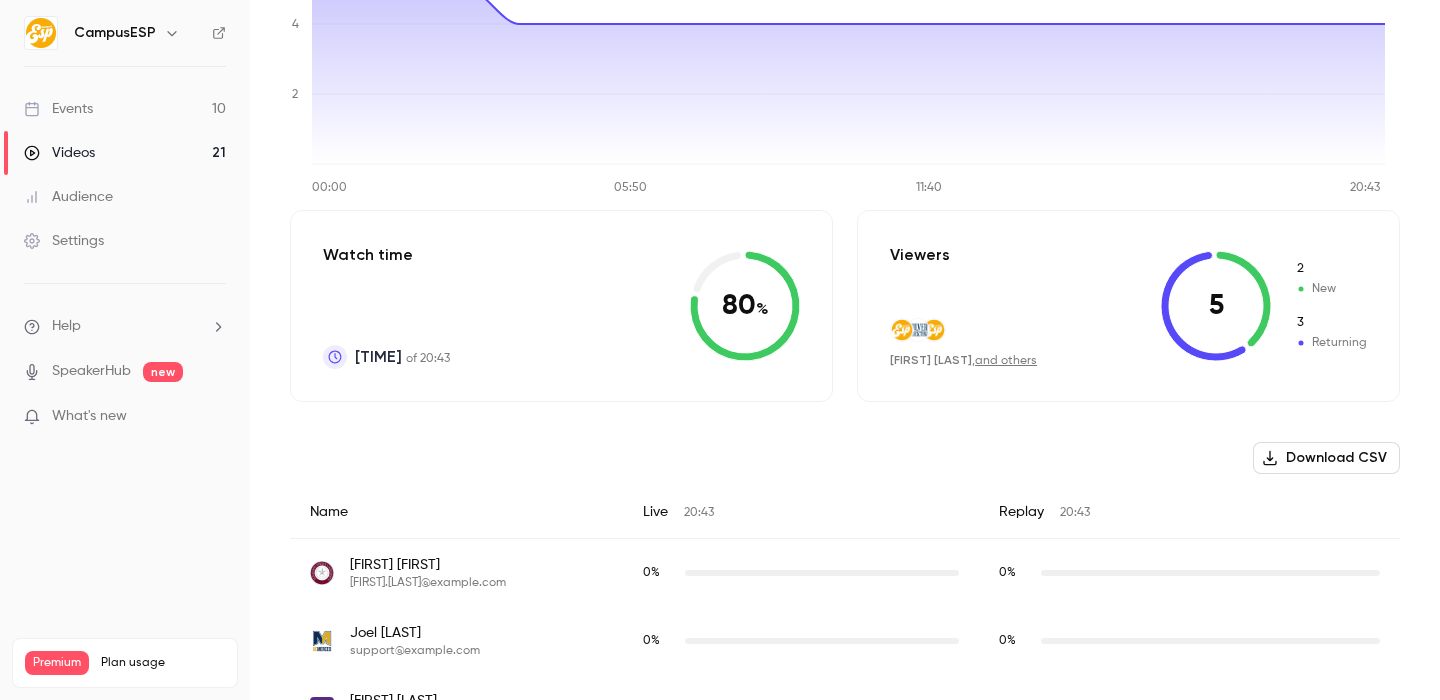 scroll, scrollTop: 296, scrollLeft: 0, axis: vertical 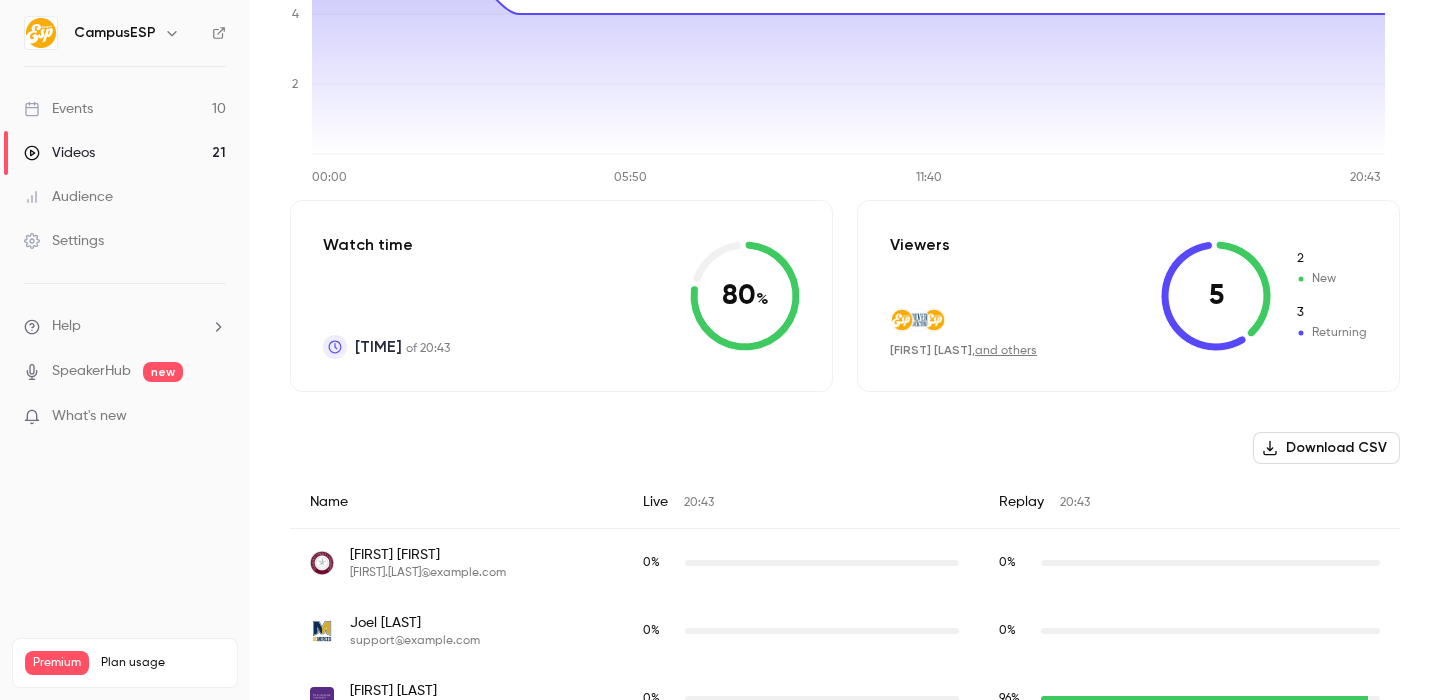 click on "Download CSV" at bounding box center [1326, 448] 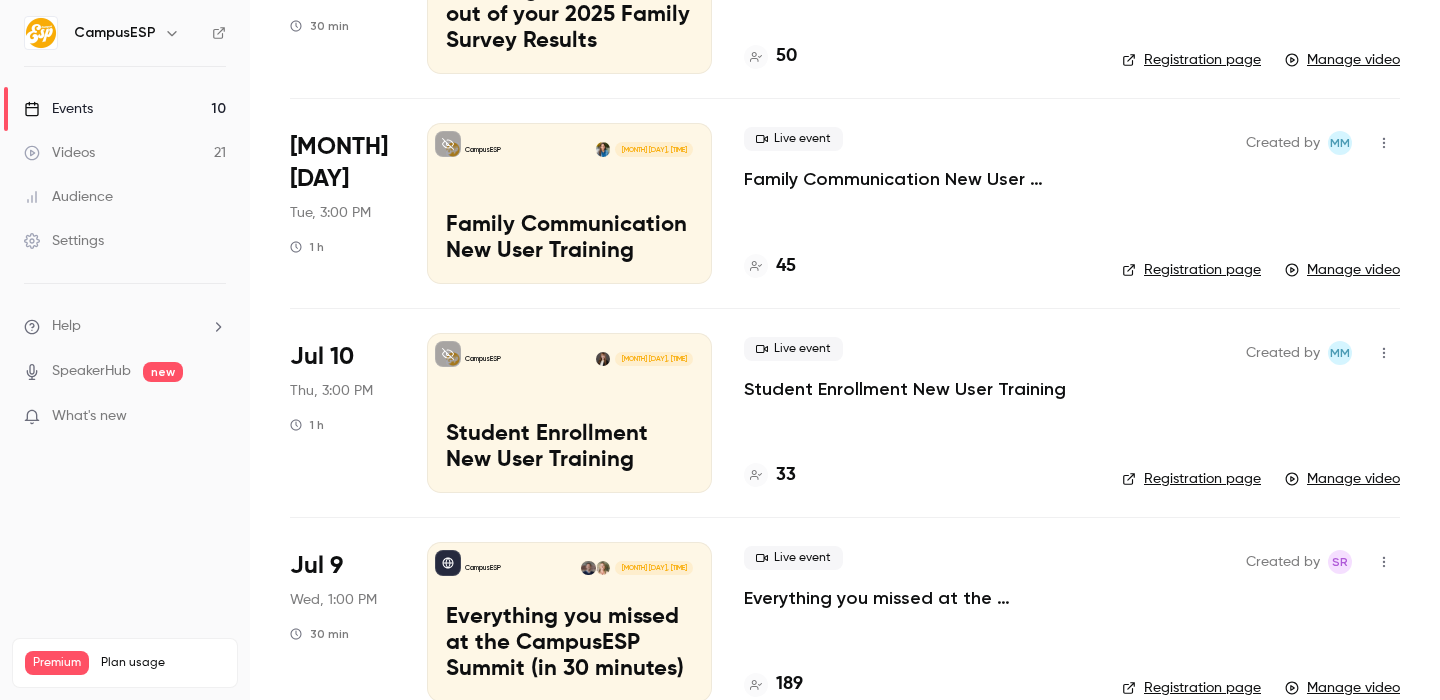 scroll, scrollTop: 883, scrollLeft: 0, axis: vertical 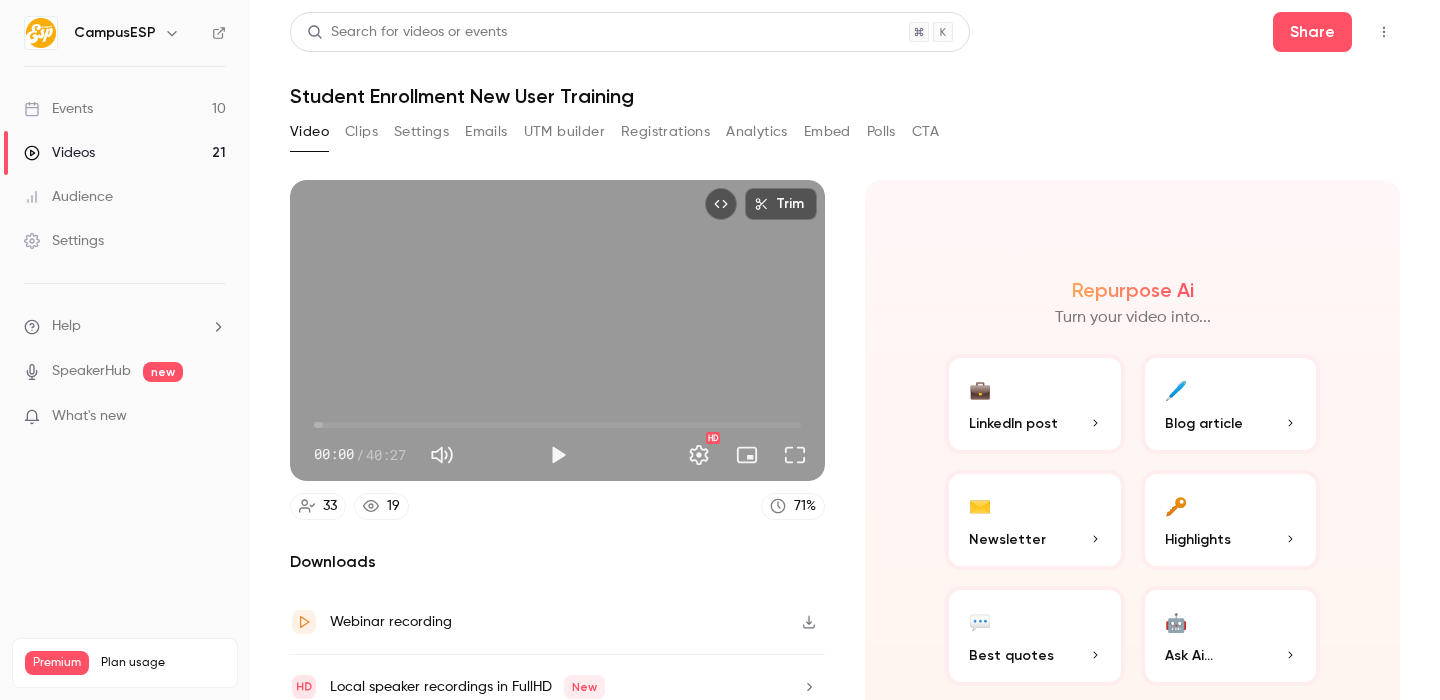 click on "Analytics" at bounding box center (757, 132) 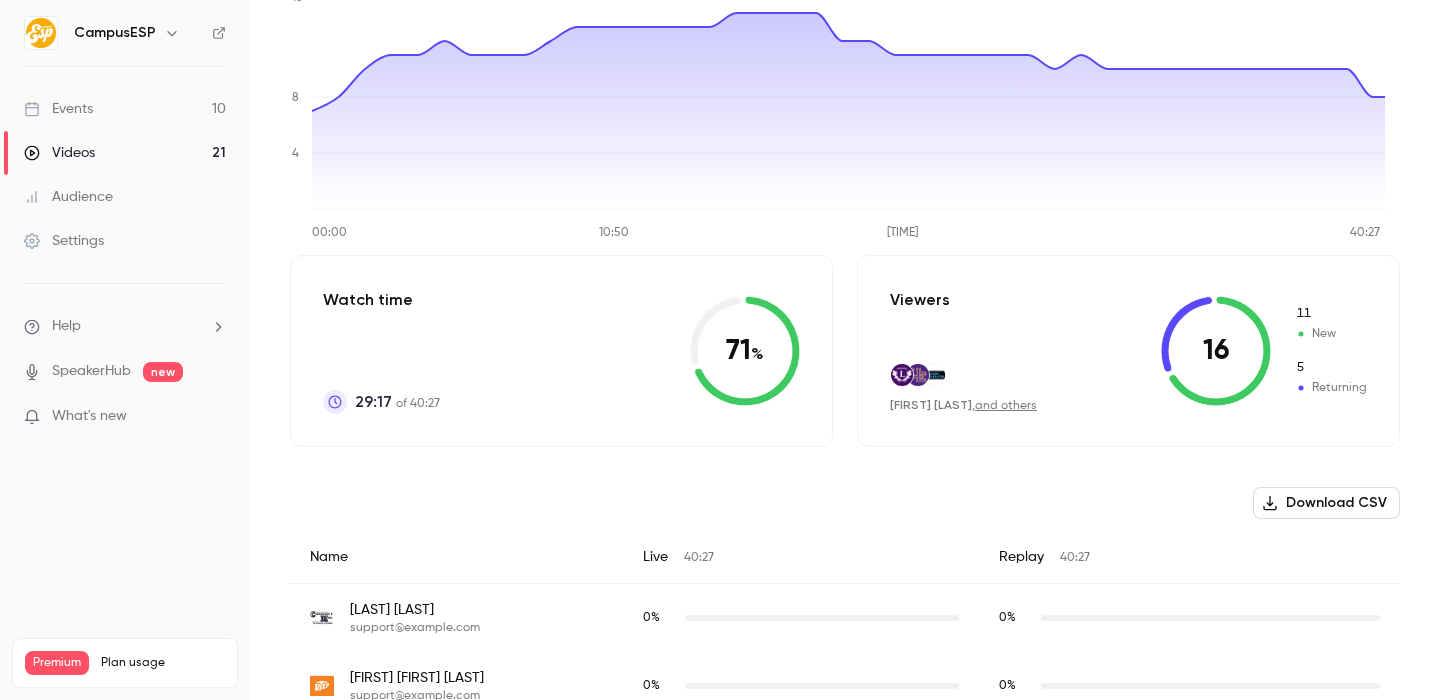scroll, scrollTop: 249, scrollLeft: 0, axis: vertical 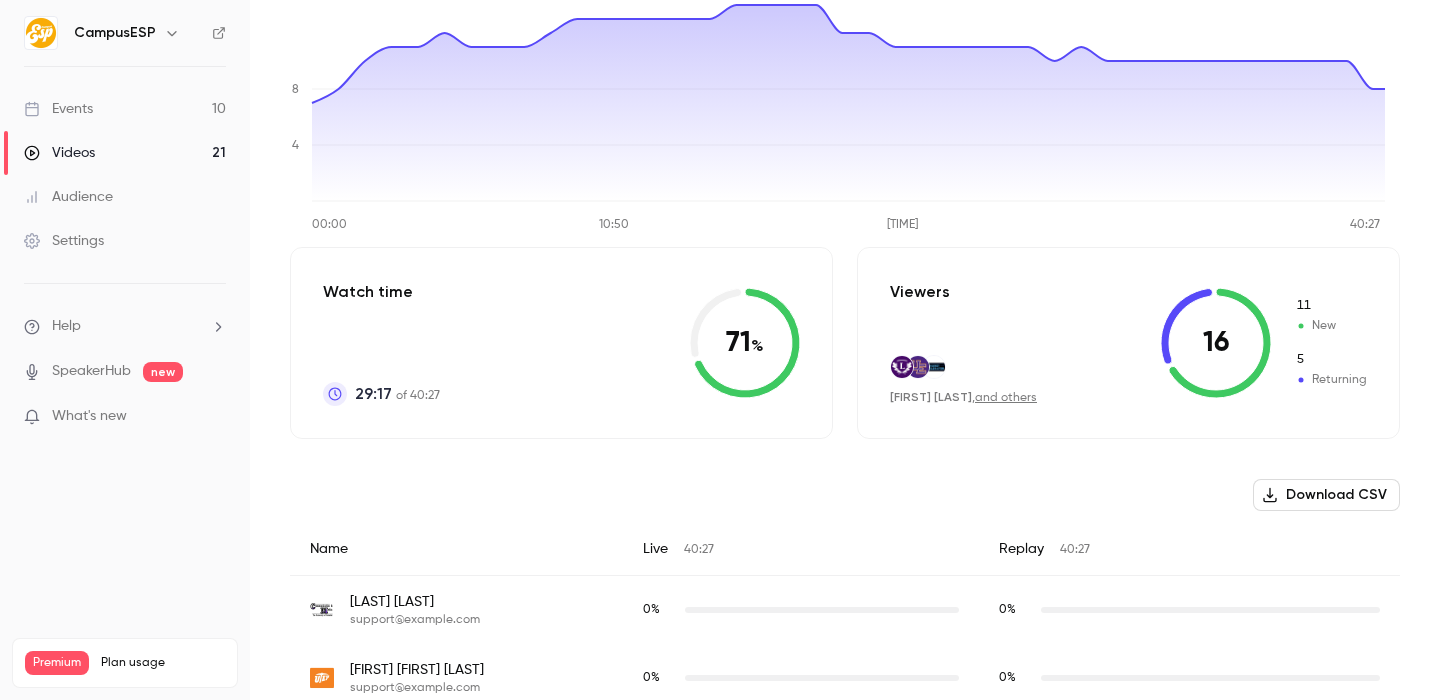 click on "Download CSV" at bounding box center (1326, 495) 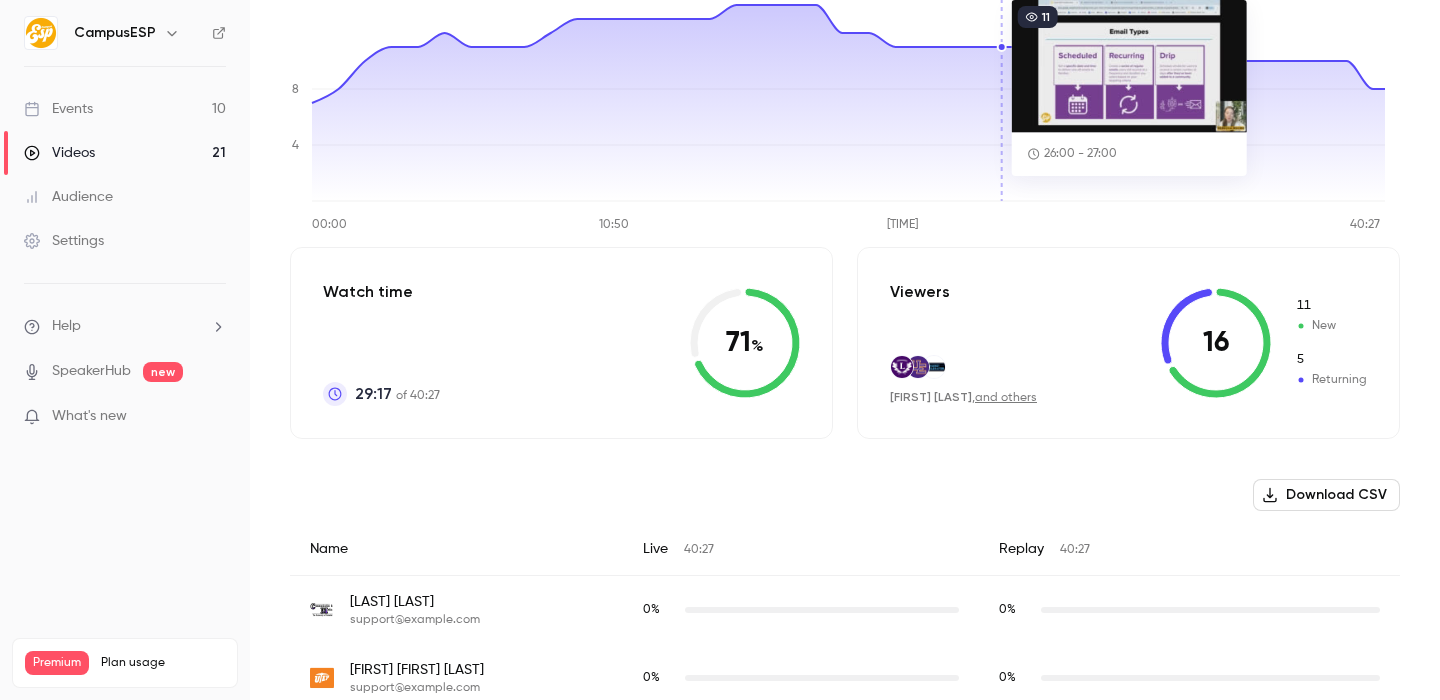 scroll, scrollTop: 0, scrollLeft: 0, axis: both 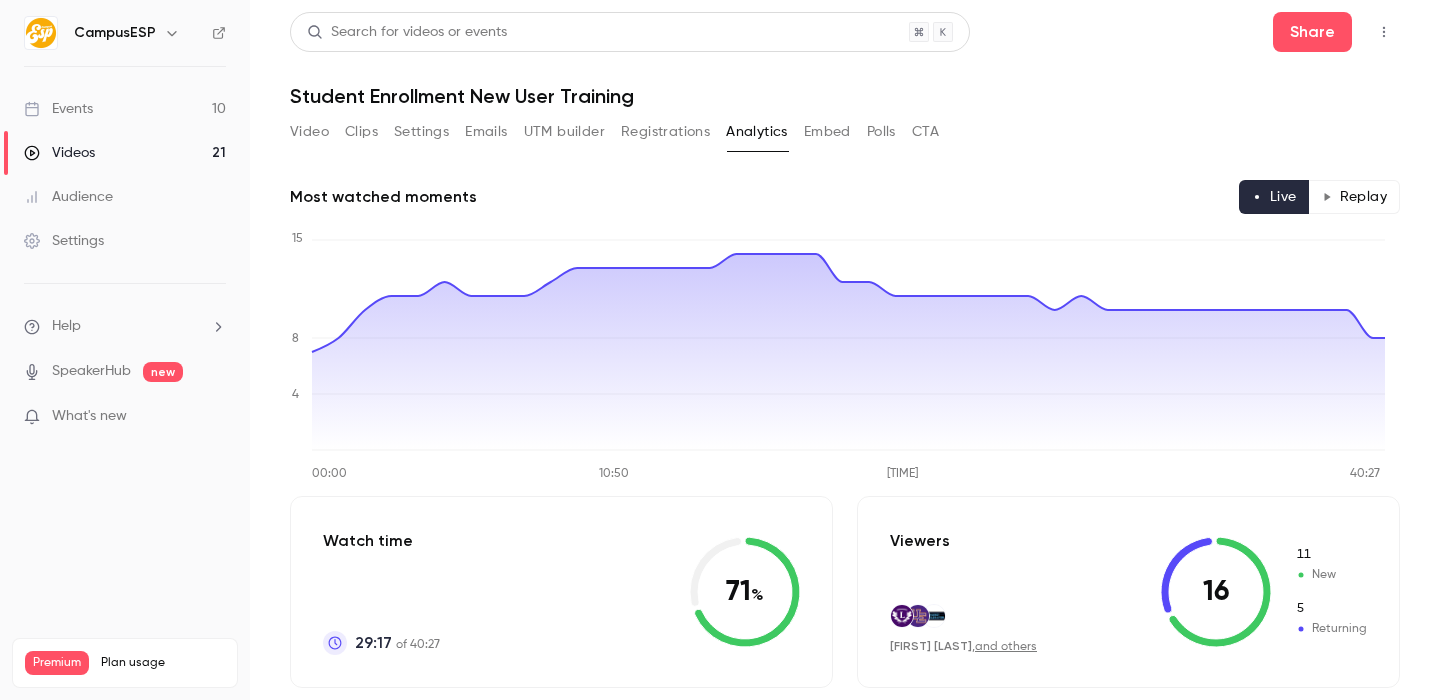 click on "Video" at bounding box center [309, 132] 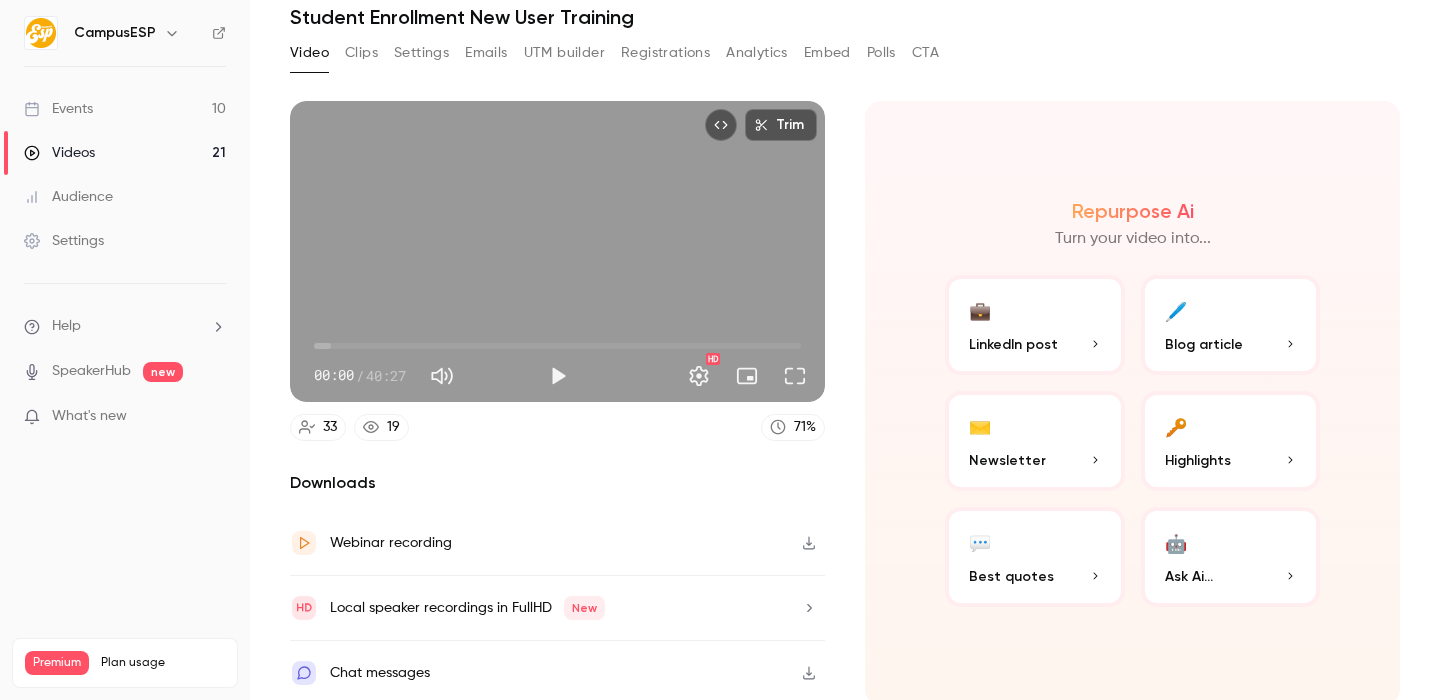 scroll, scrollTop: 0, scrollLeft: 0, axis: both 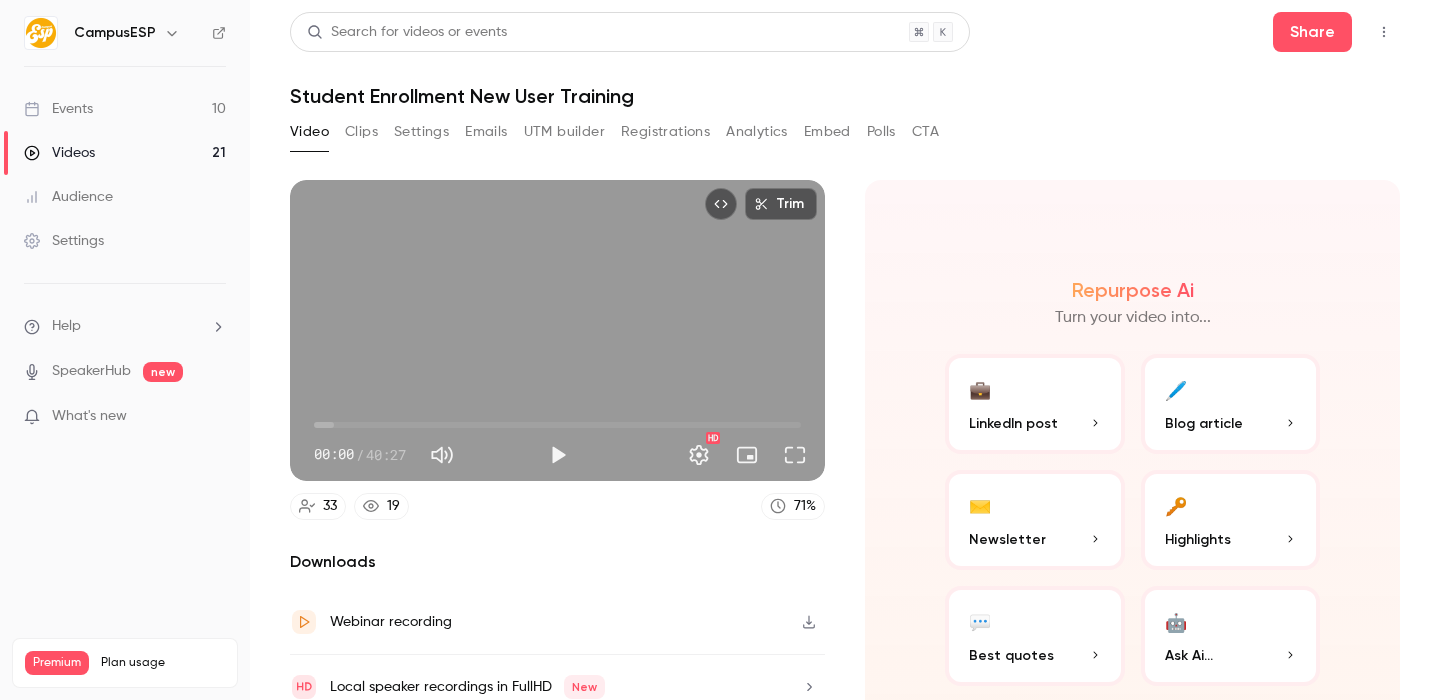 click on "Registrations" at bounding box center [665, 132] 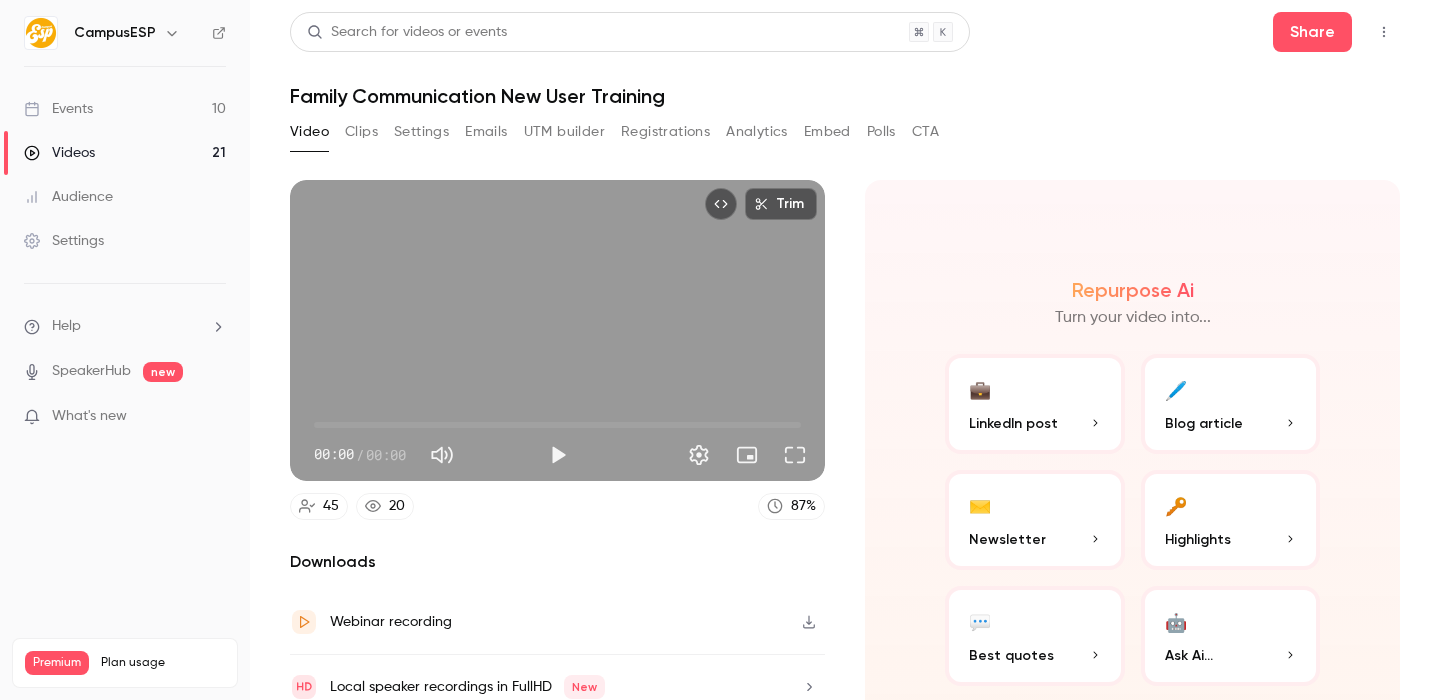 scroll, scrollTop: 0, scrollLeft: 0, axis: both 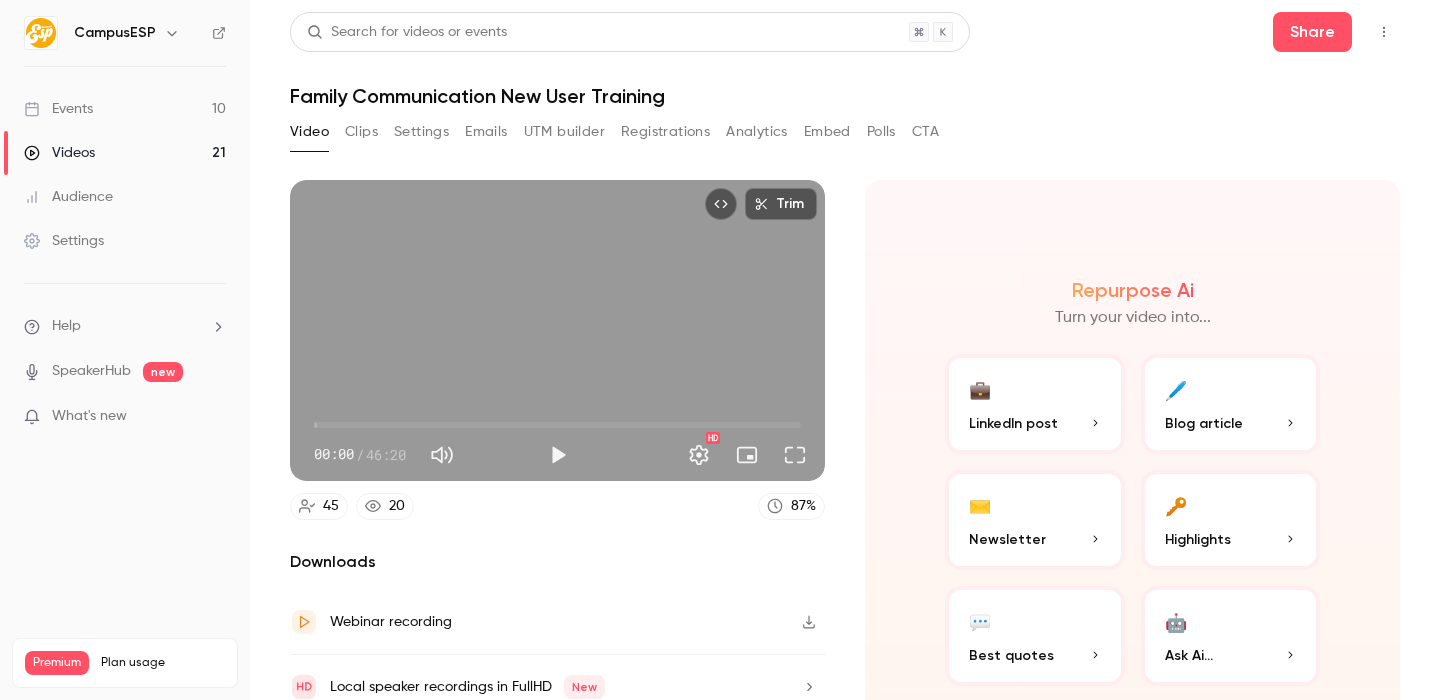 click on "Analytics" at bounding box center [757, 132] 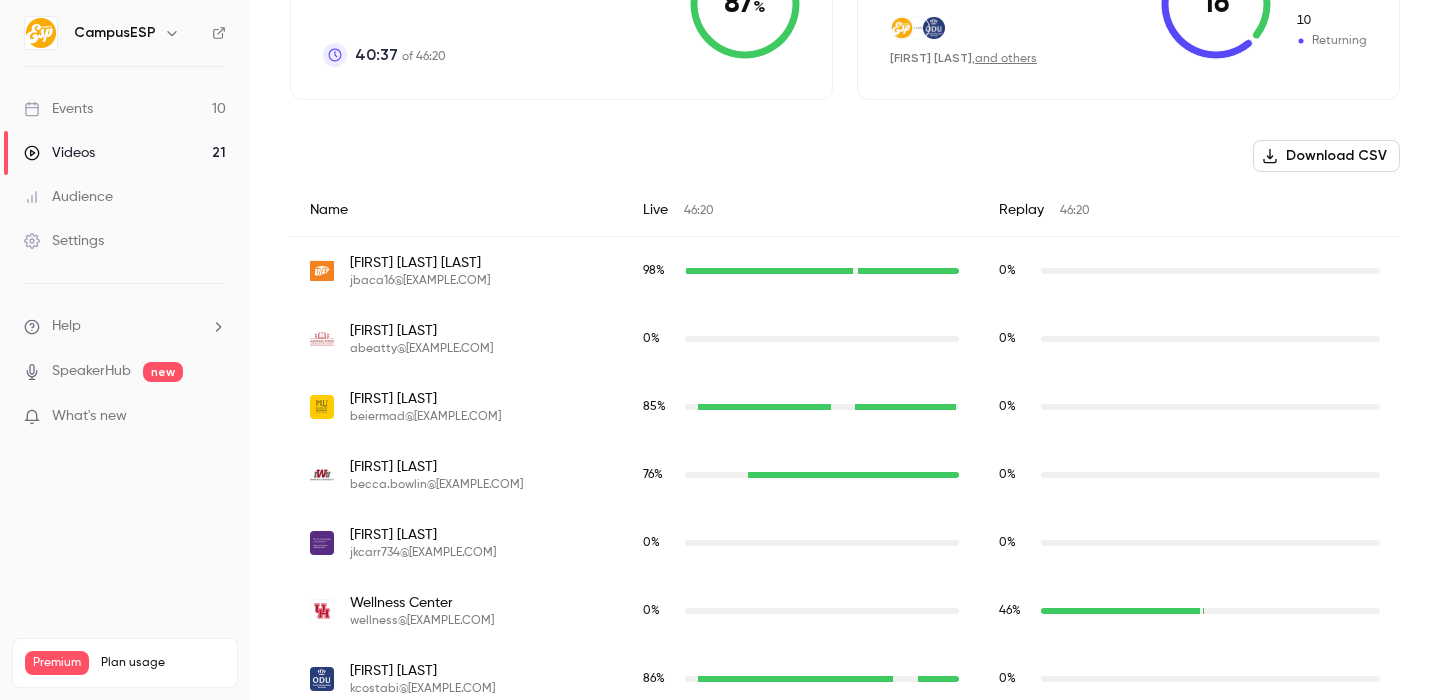 scroll, scrollTop: 621, scrollLeft: 0, axis: vertical 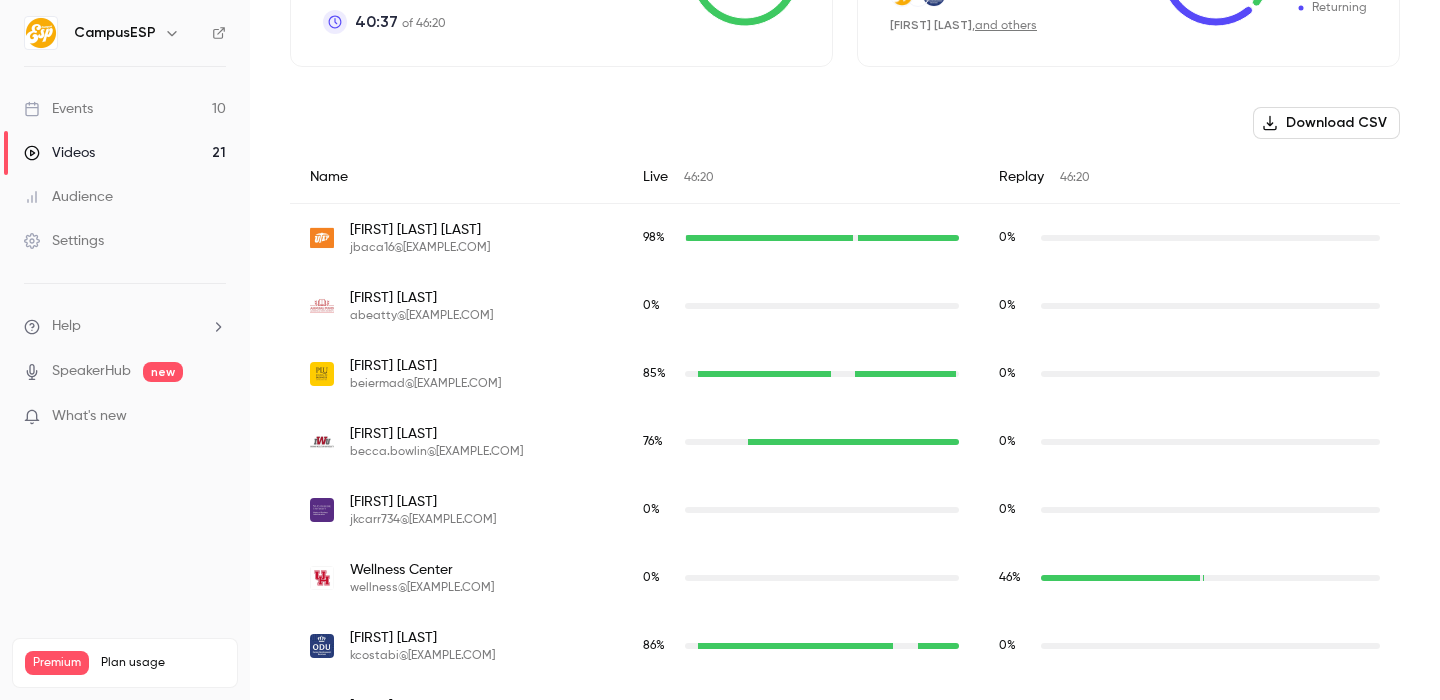 click on "Download CSV" at bounding box center (1326, 123) 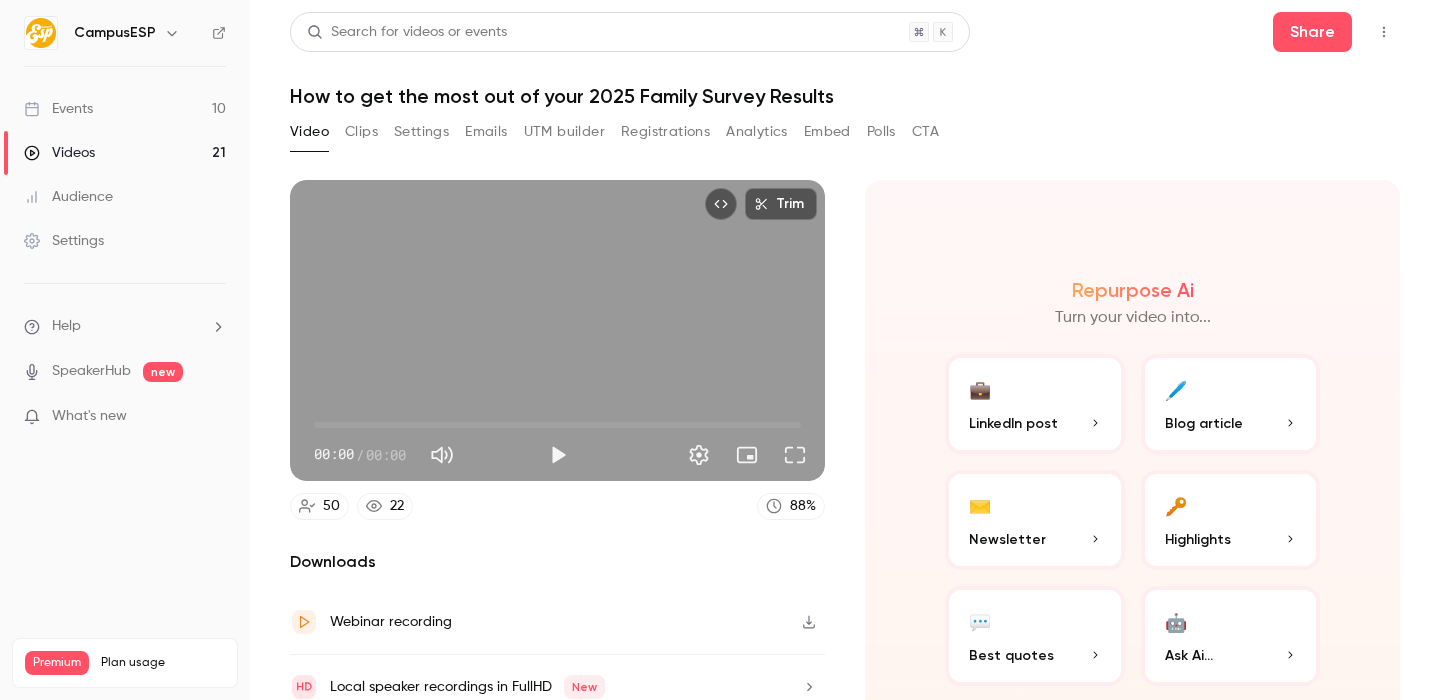 scroll, scrollTop: 0, scrollLeft: 0, axis: both 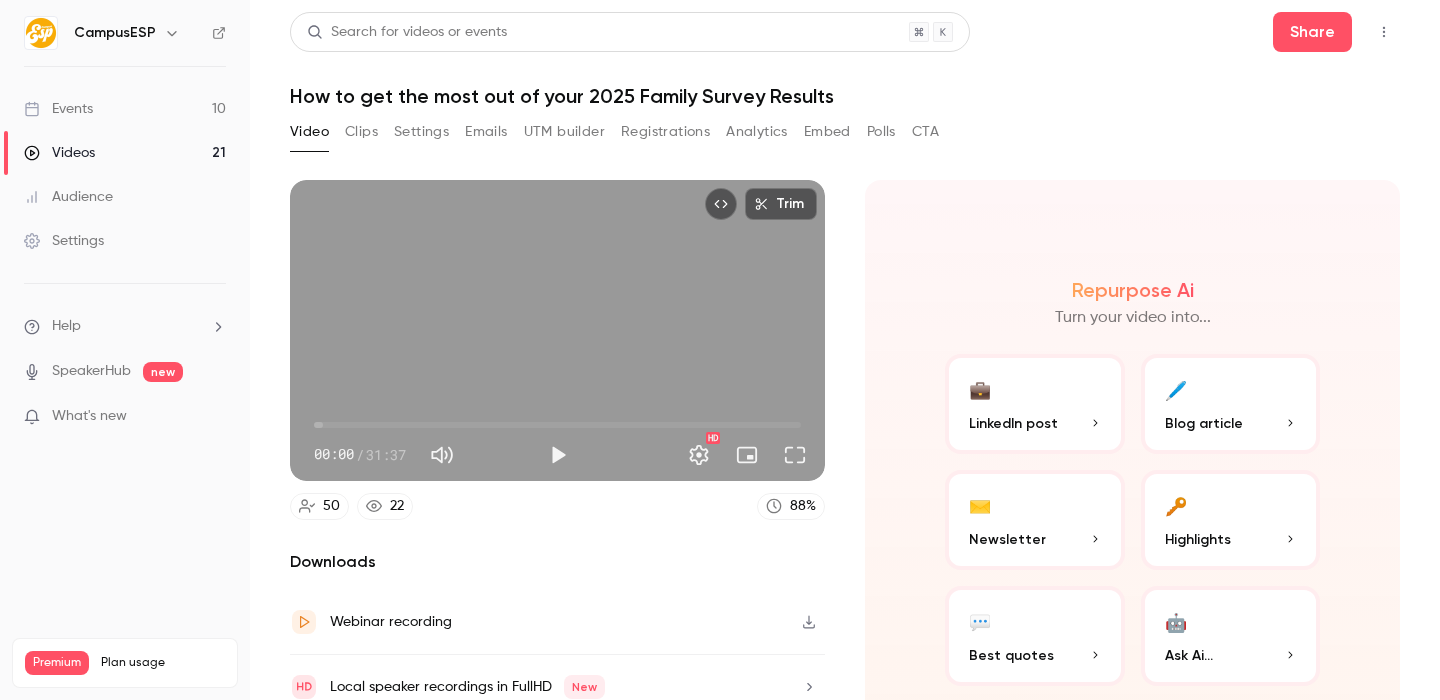 click on "Analytics" at bounding box center (757, 132) 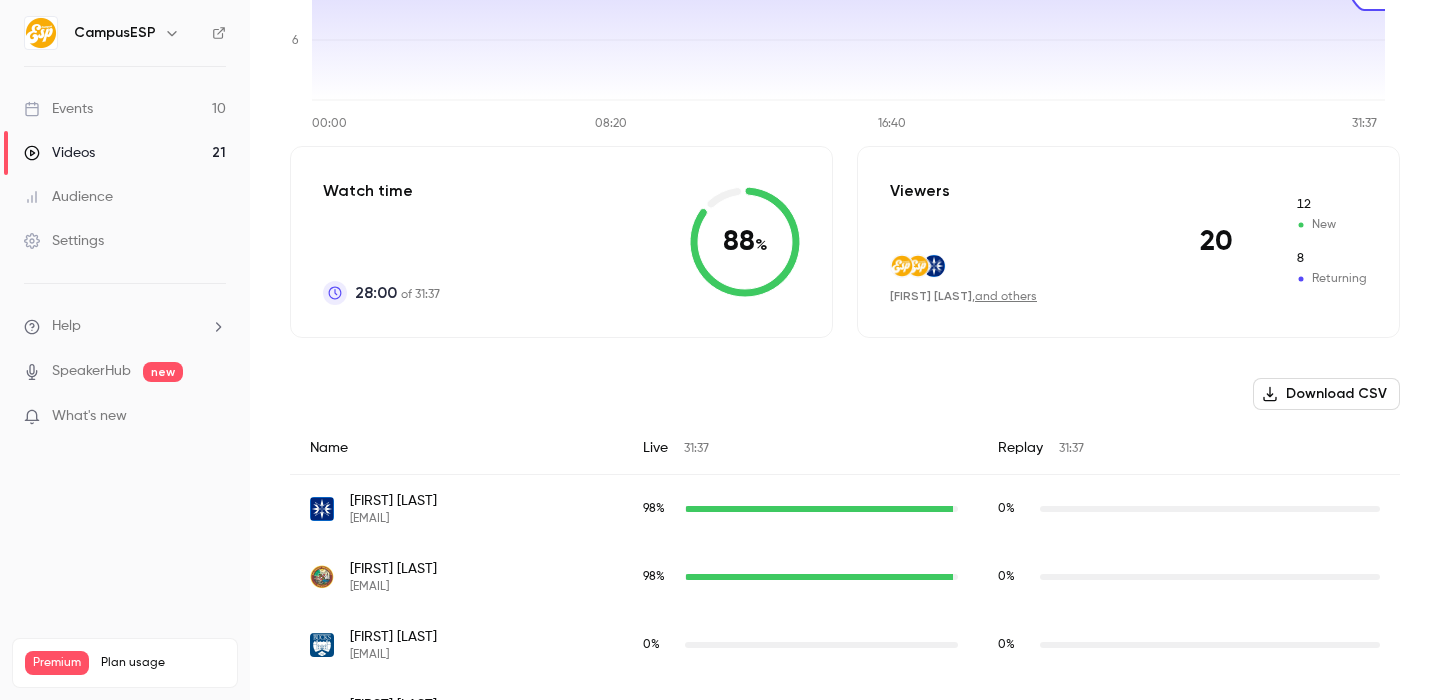 scroll, scrollTop: 447, scrollLeft: 0, axis: vertical 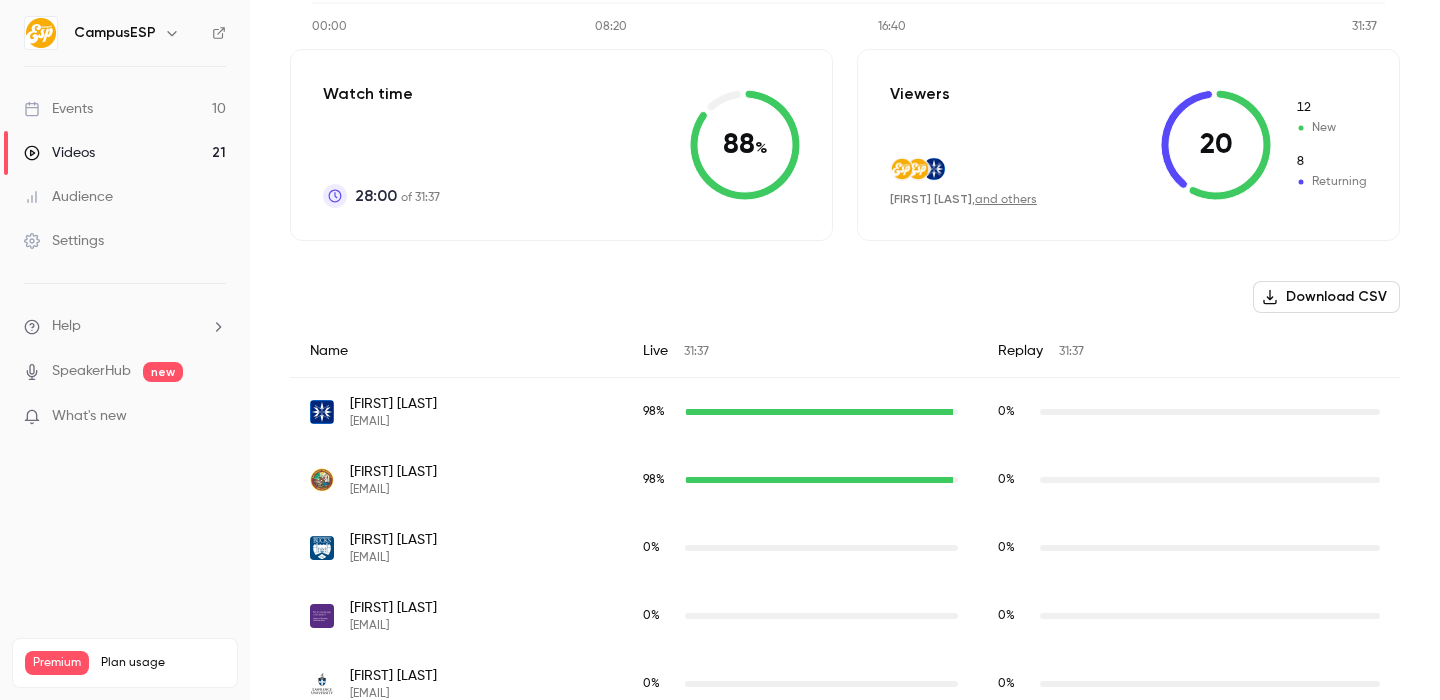 click on "Download CSV" at bounding box center (1326, 297) 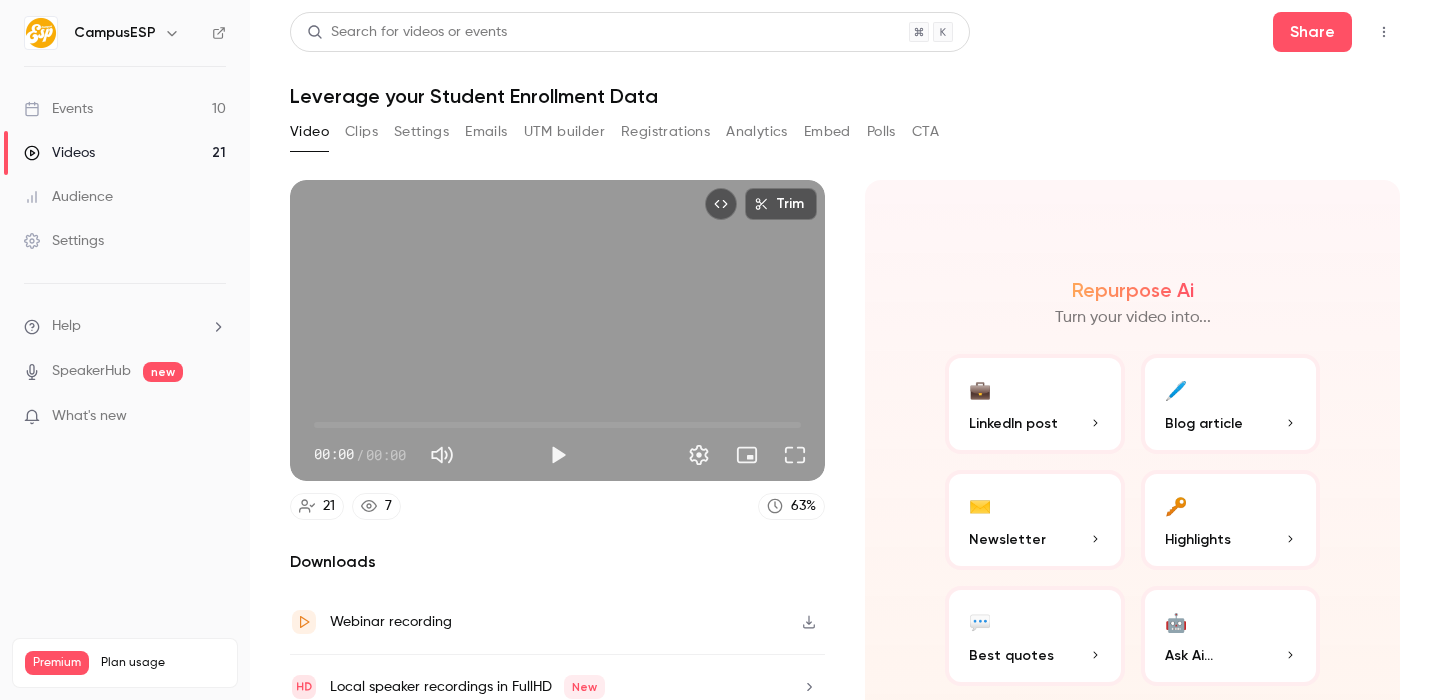 scroll, scrollTop: 0, scrollLeft: 0, axis: both 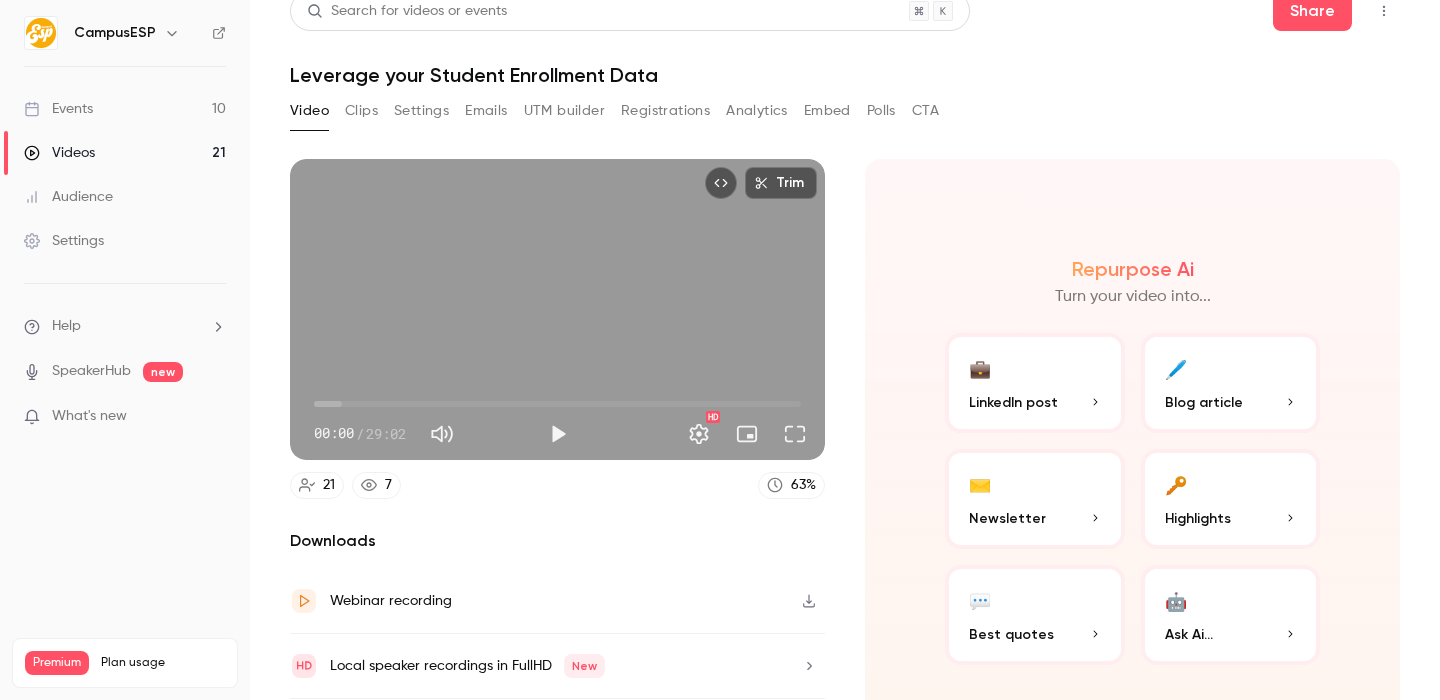 click on "Analytics" at bounding box center (757, 111) 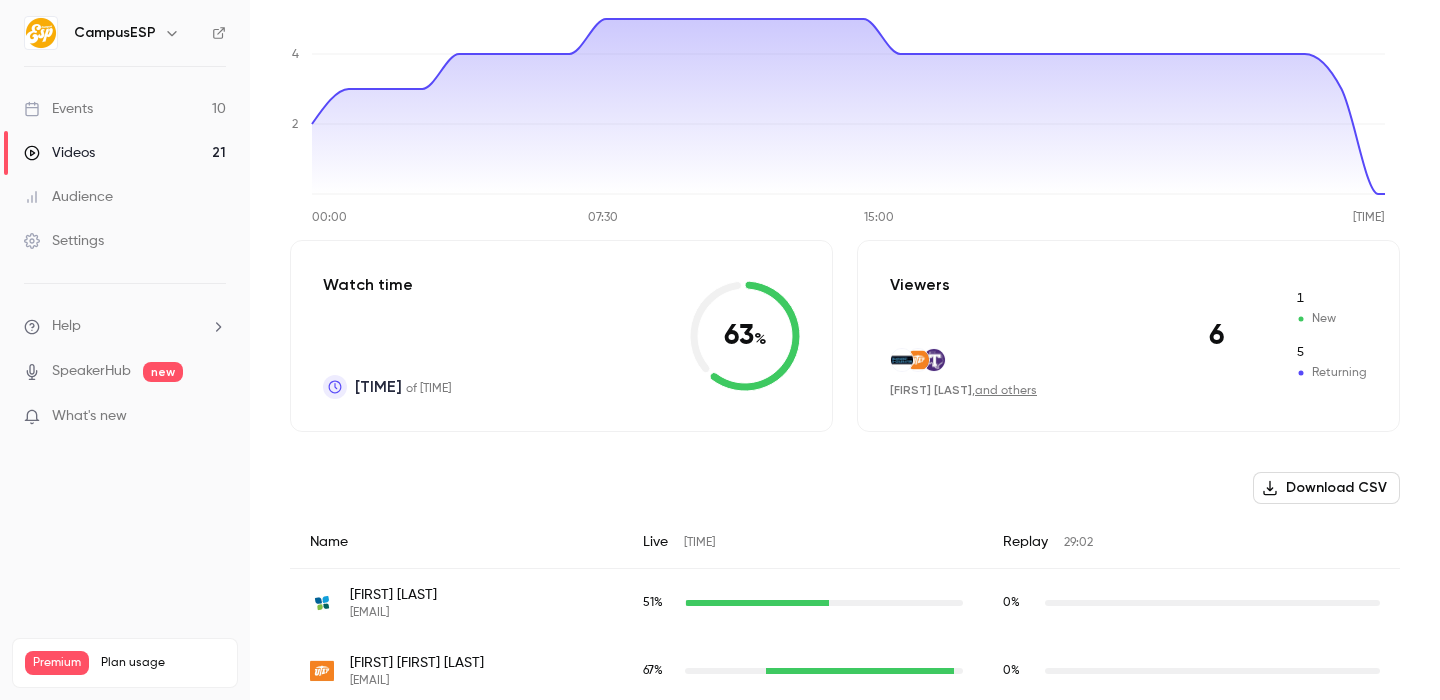 scroll, scrollTop: 302, scrollLeft: 0, axis: vertical 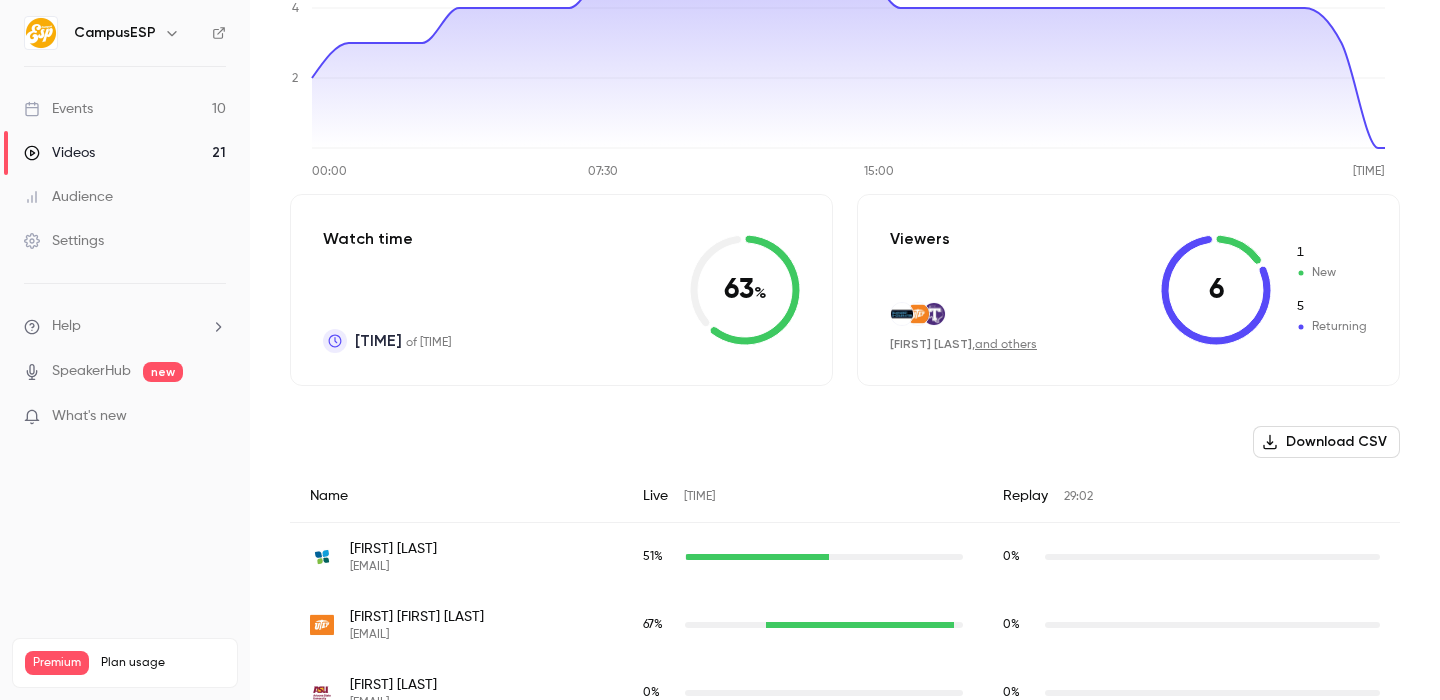 click on "Download CSV" at bounding box center (1326, 442) 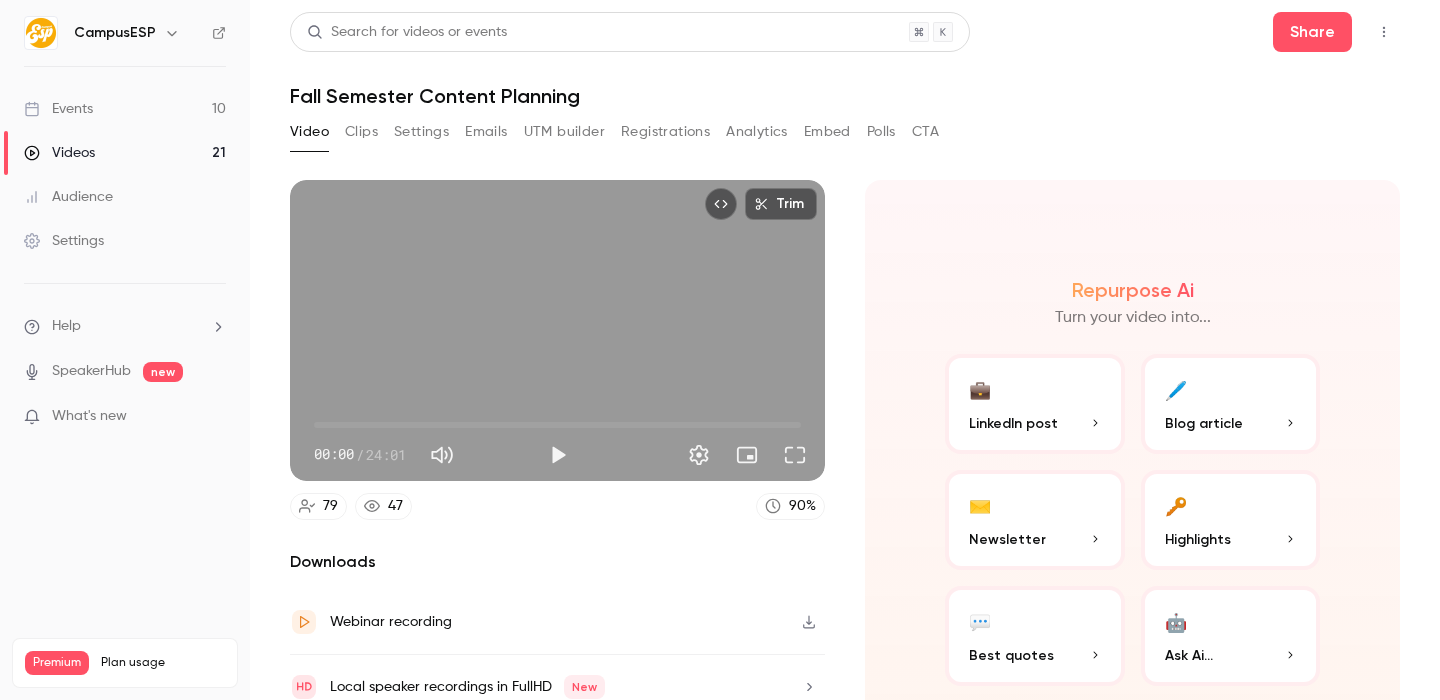 scroll, scrollTop: 0, scrollLeft: 0, axis: both 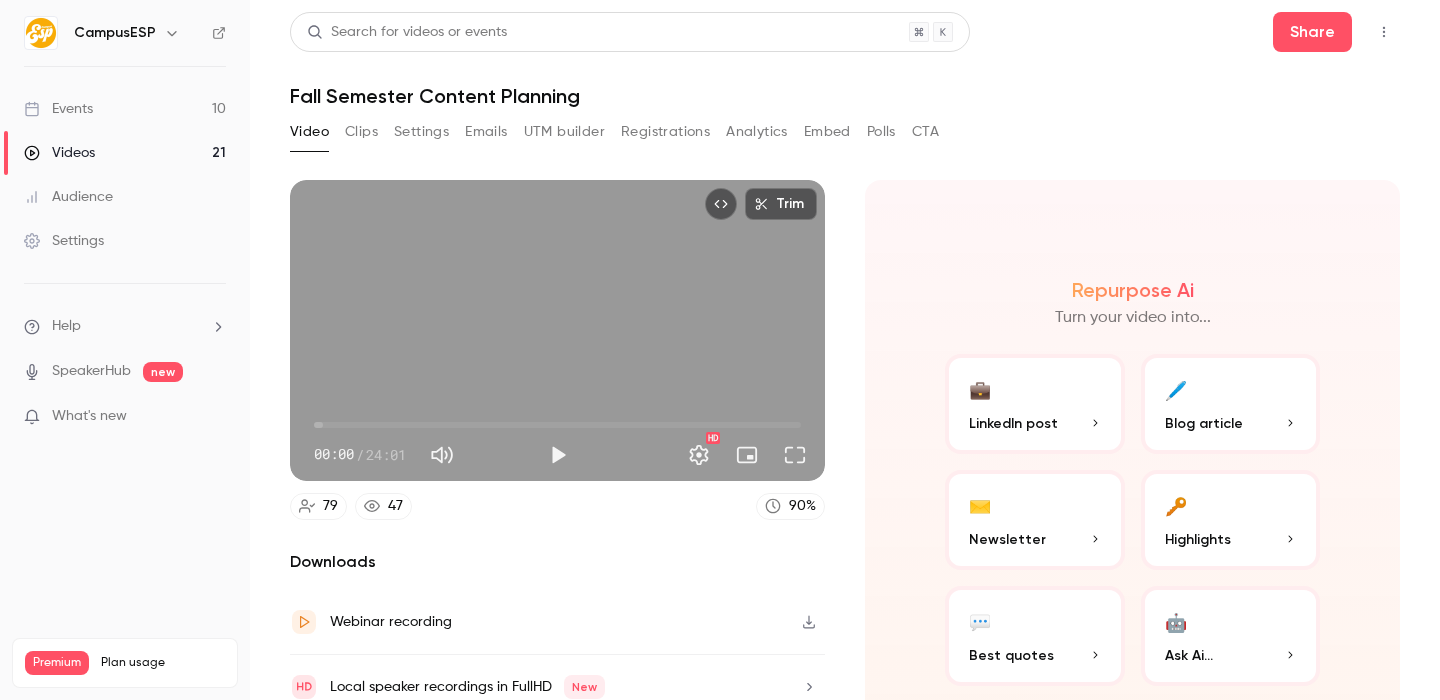 click on "Analytics" at bounding box center [757, 132] 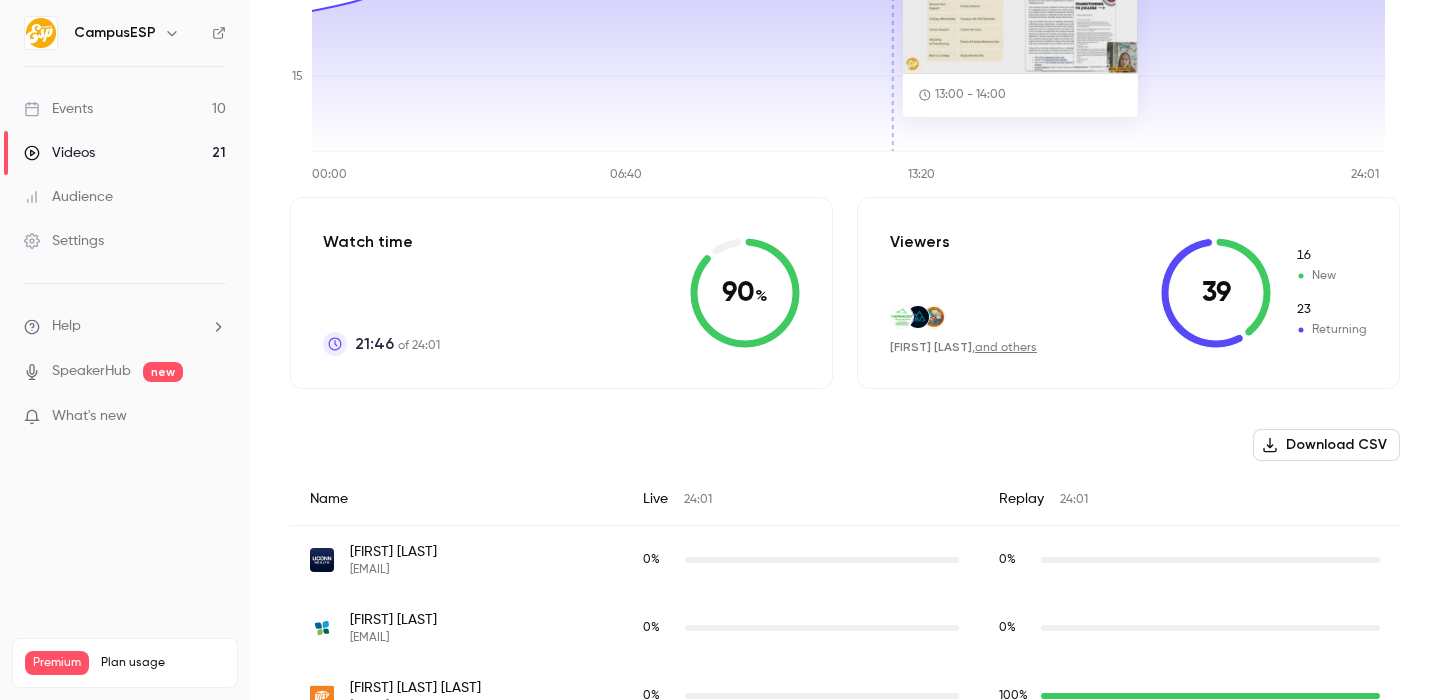 scroll, scrollTop: 303, scrollLeft: 0, axis: vertical 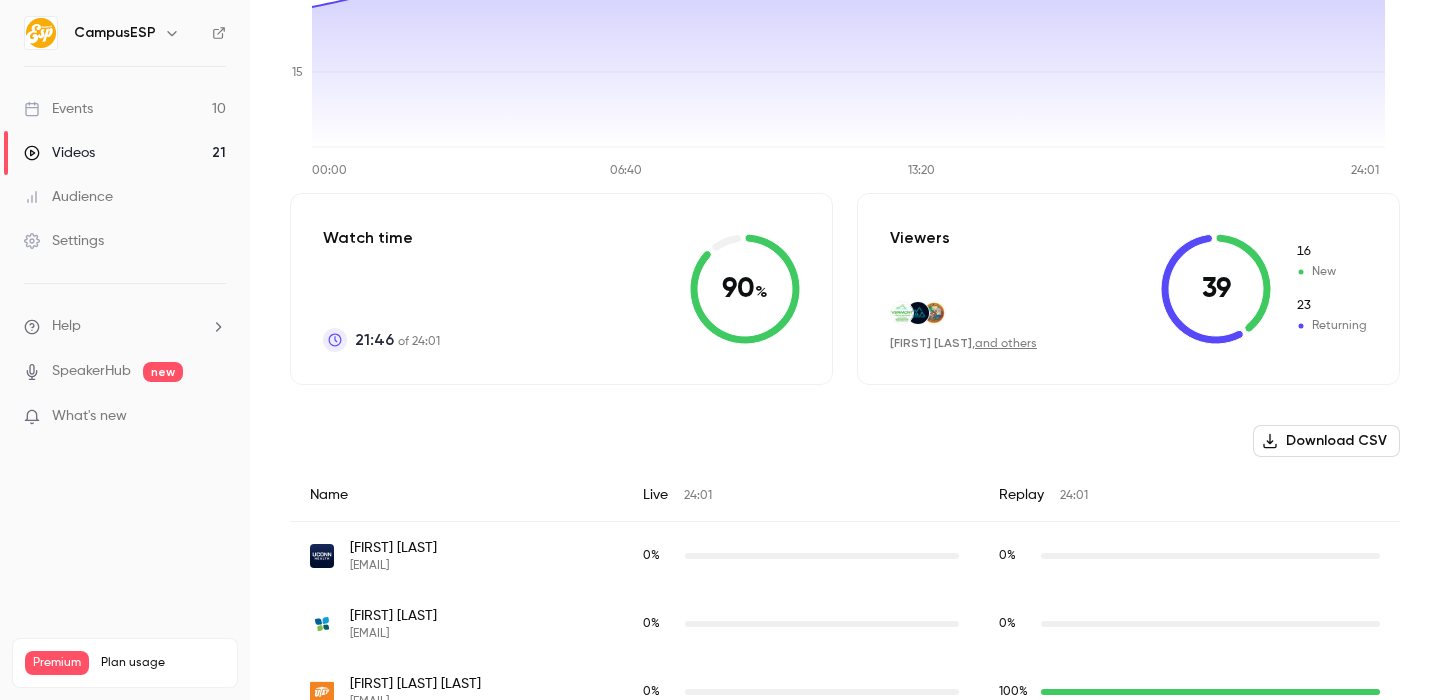 click on "Download CSV" at bounding box center [1326, 441] 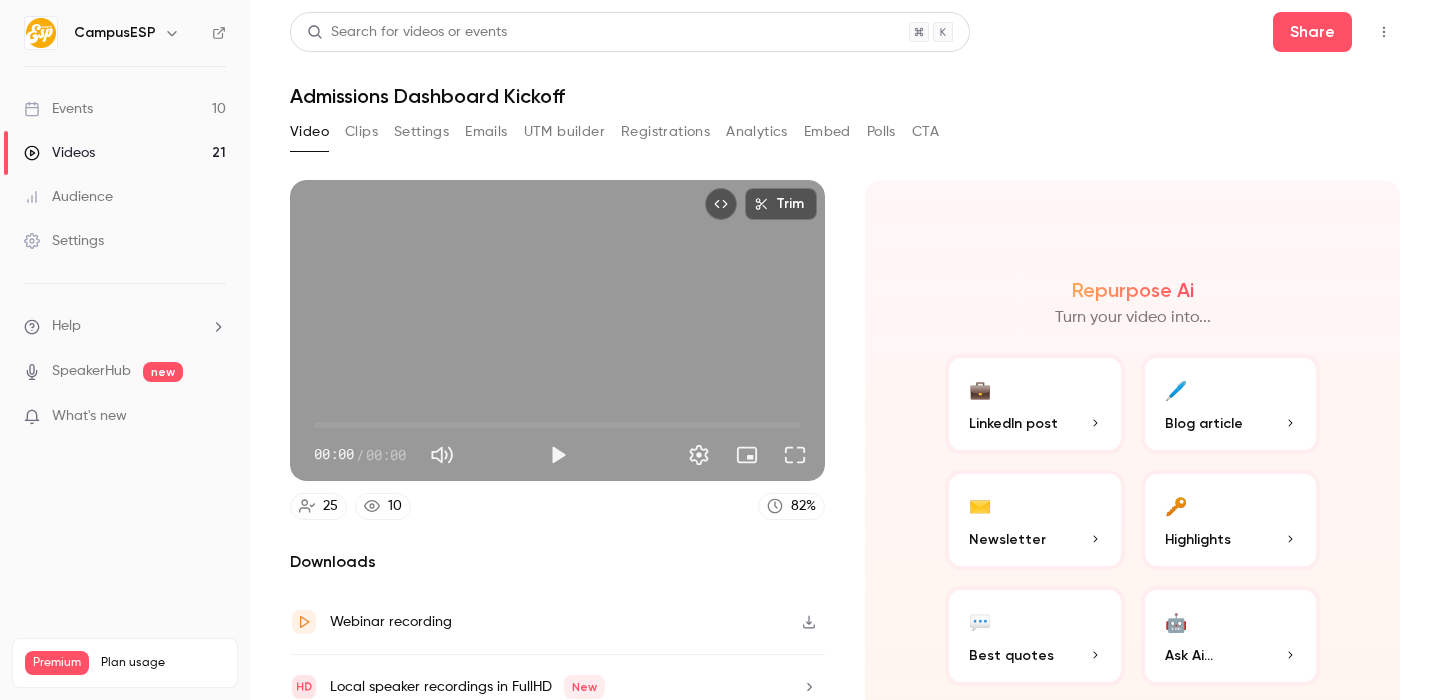scroll, scrollTop: 0, scrollLeft: 0, axis: both 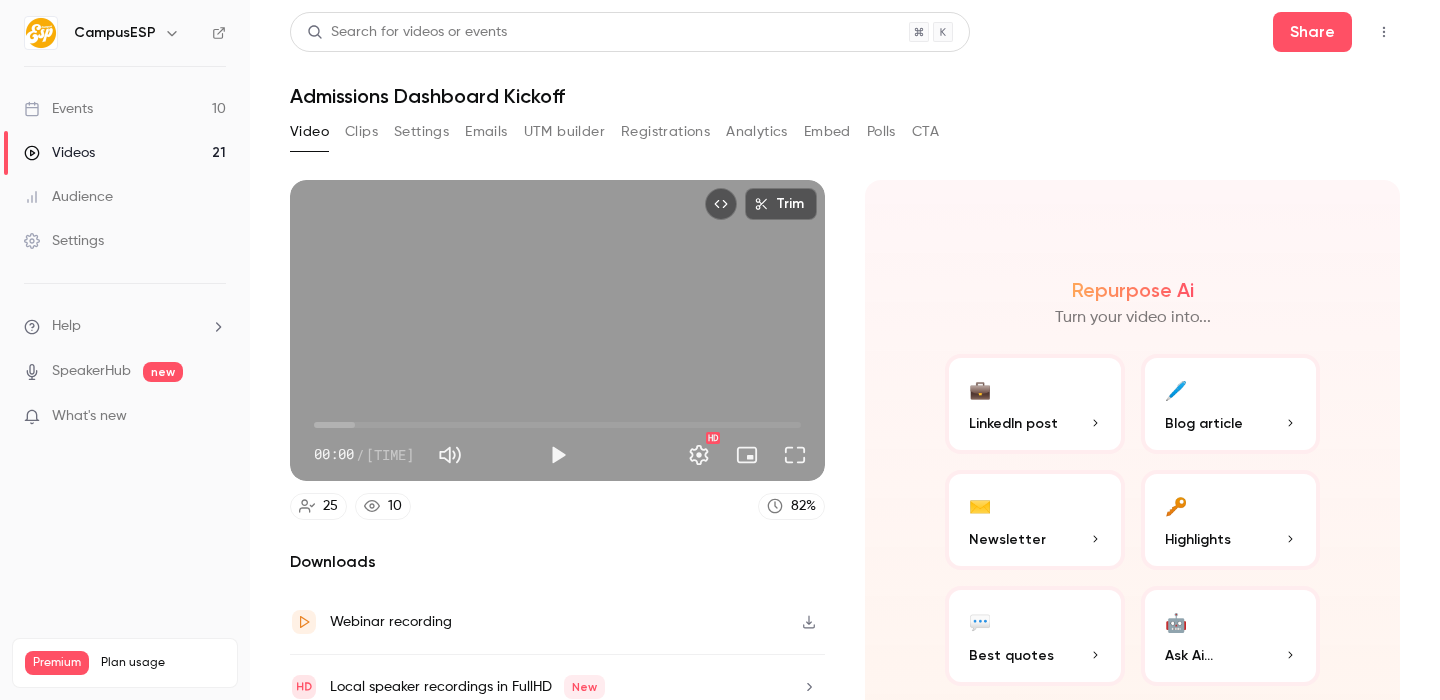 click on "Analytics" at bounding box center (757, 132) 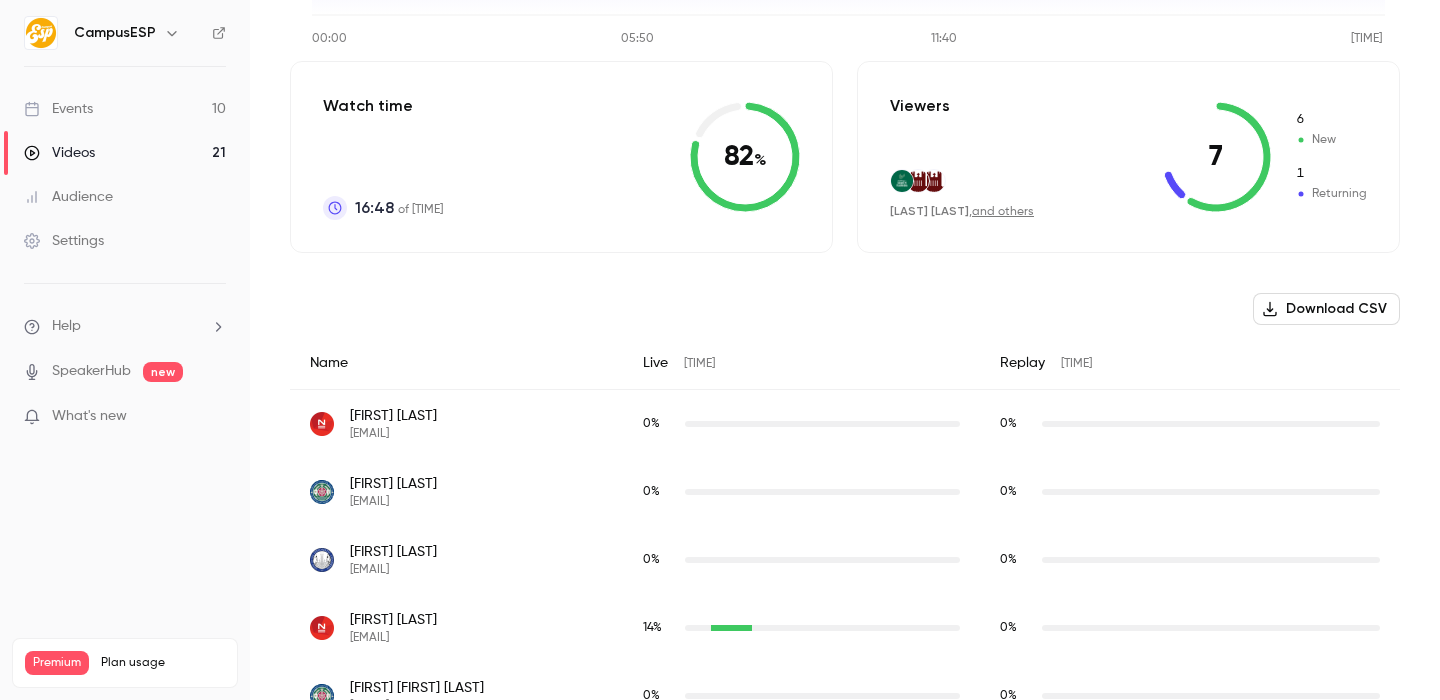 scroll, scrollTop: 455, scrollLeft: 0, axis: vertical 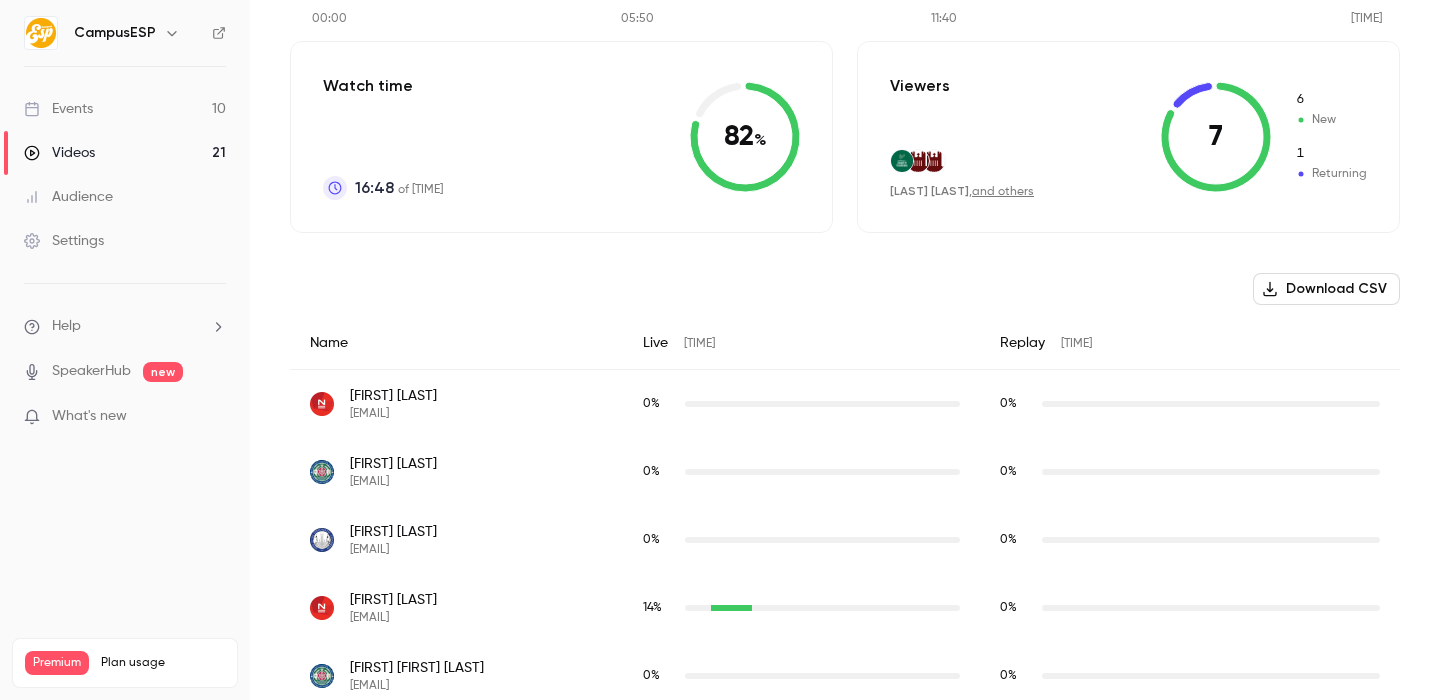 click on "Download CSV" at bounding box center [1326, 289] 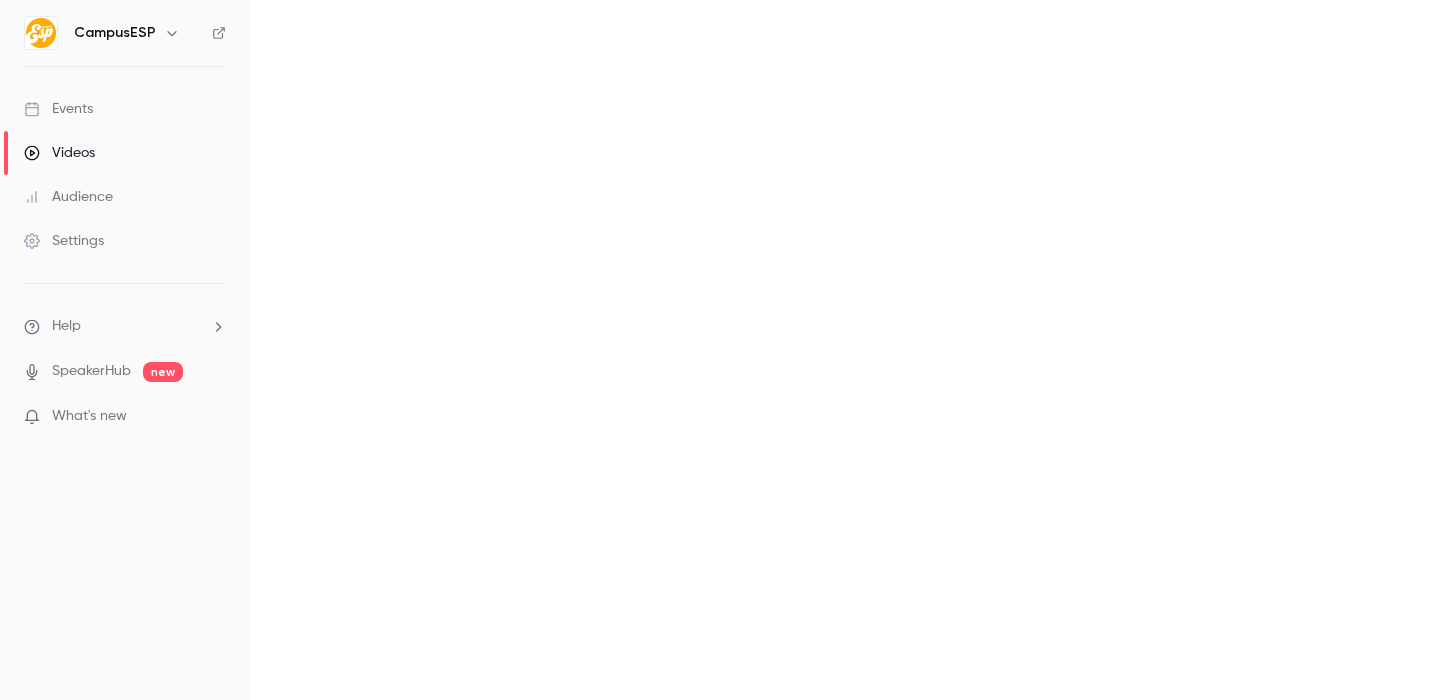 scroll, scrollTop: 0, scrollLeft: 0, axis: both 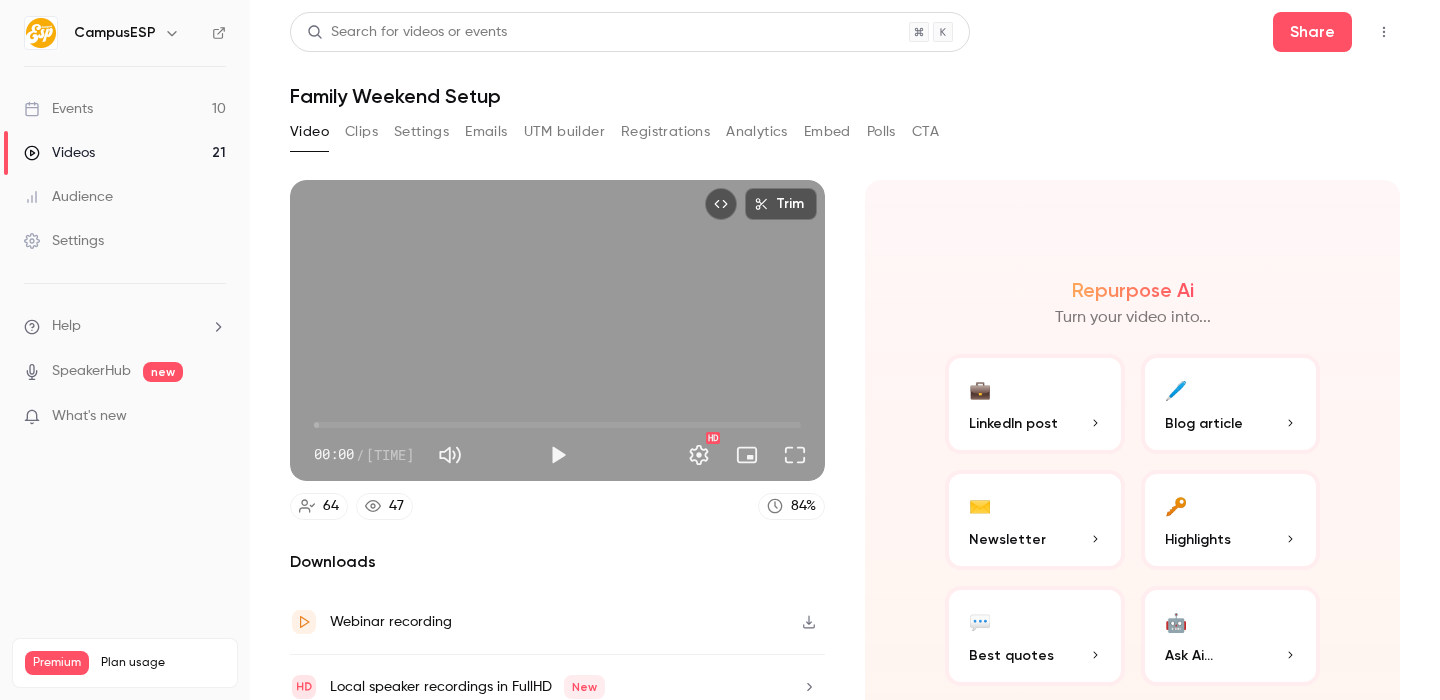 click on "Analytics" at bounding box center [757, 132] 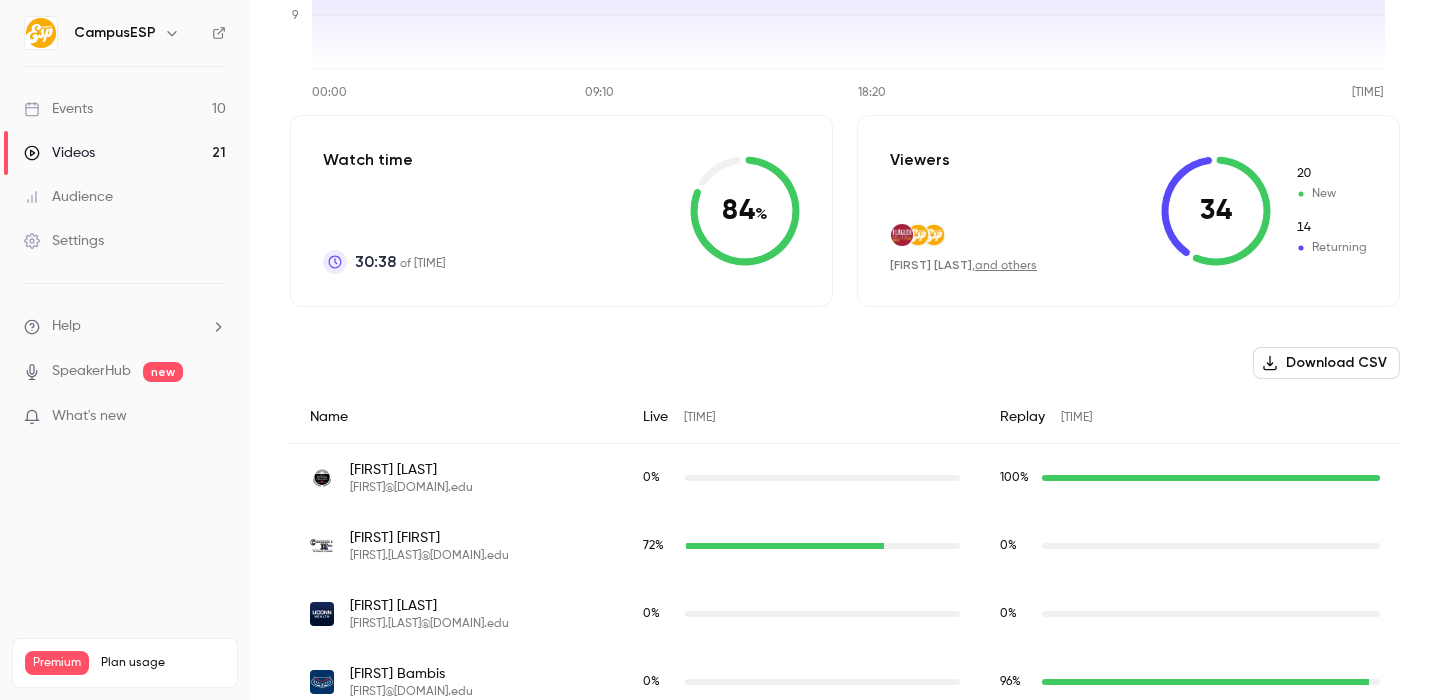 scroll, scrollTop: 382, scrollLeft: 0, axis: vertical 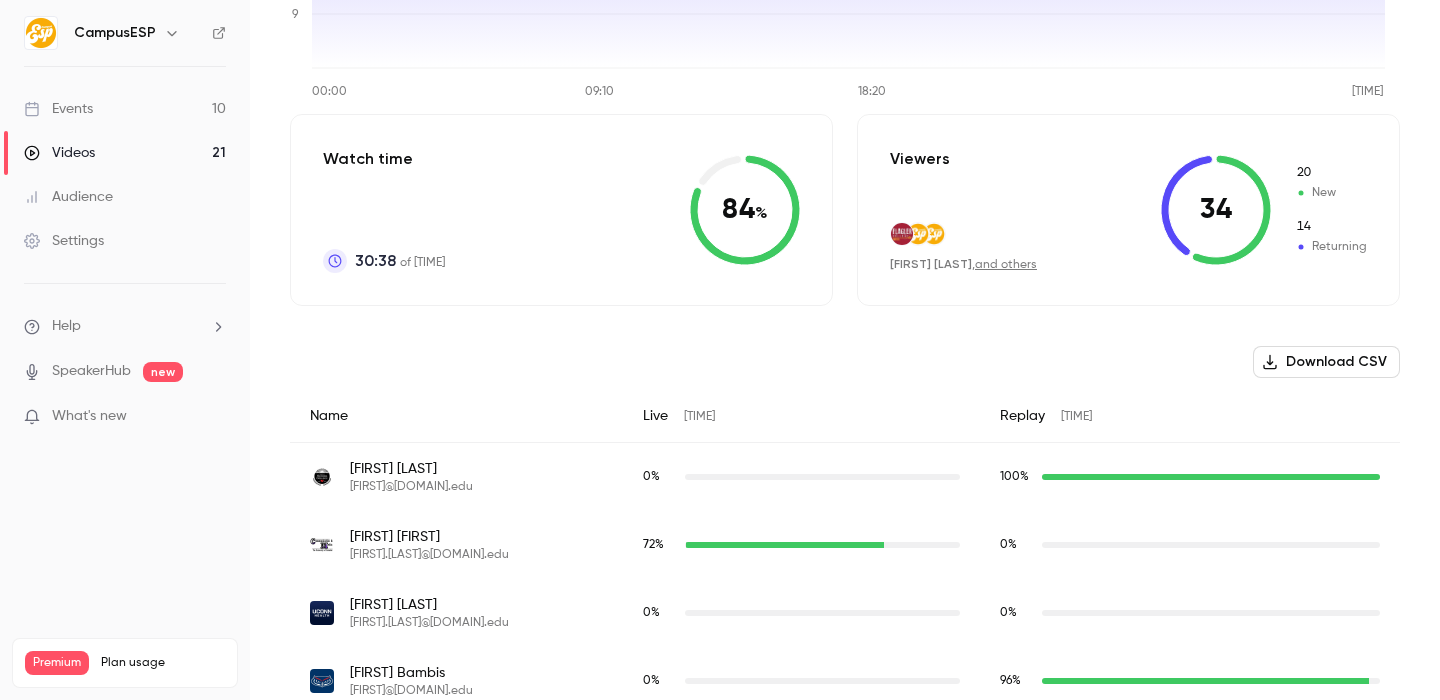 click on "Download CSV" at bounding box center [1326, 362] 